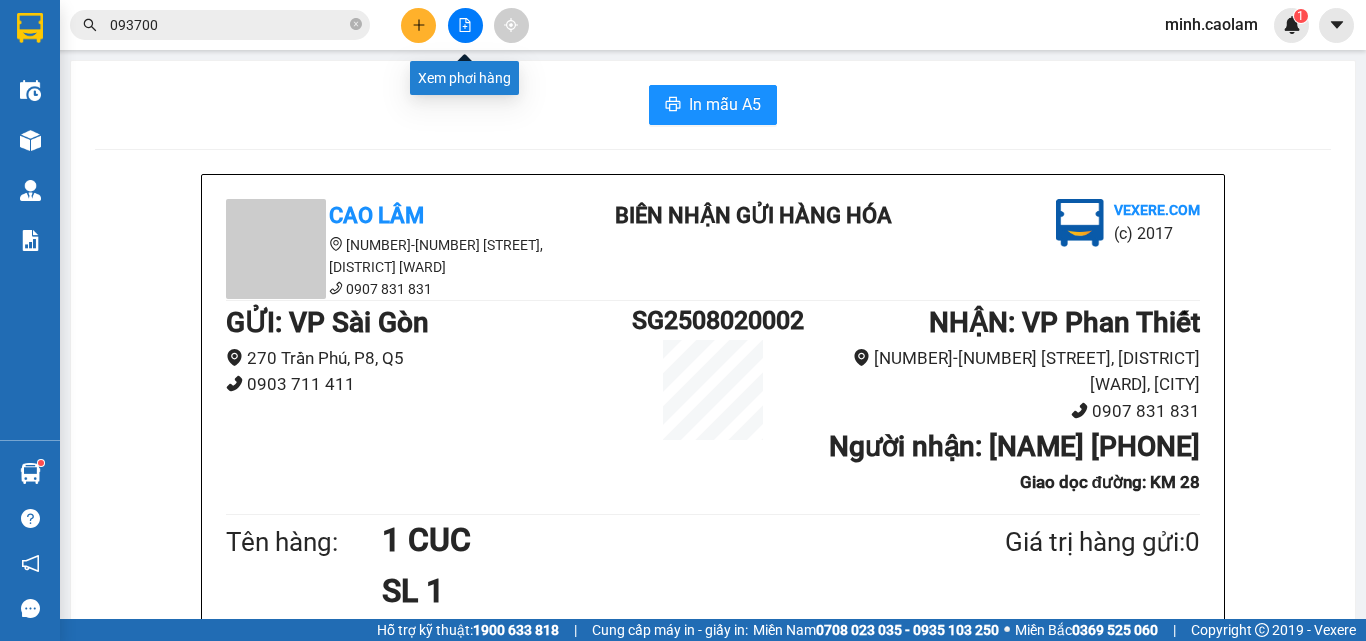scroll, scrollTop: 0, scrollLeft: 0, axis: both 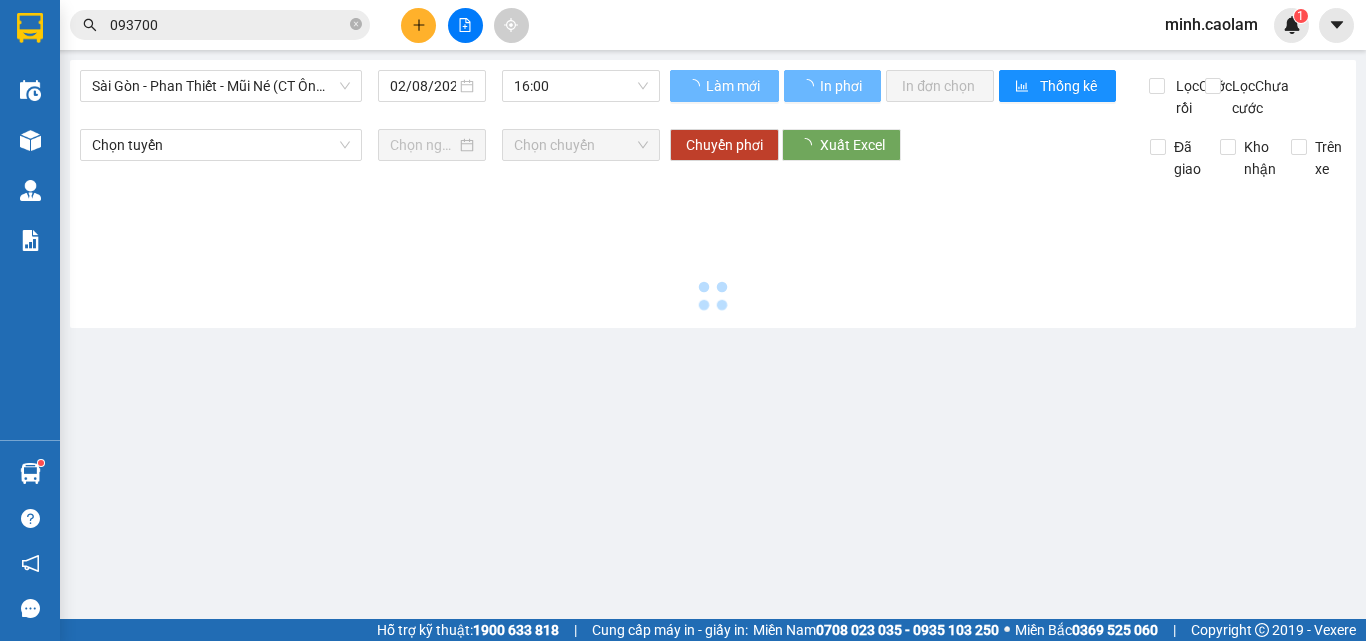 click on "Sài Gòn - Phan Thiết - Mũi Né (CT Ông Đồn)" at bounding box center [221, 86] 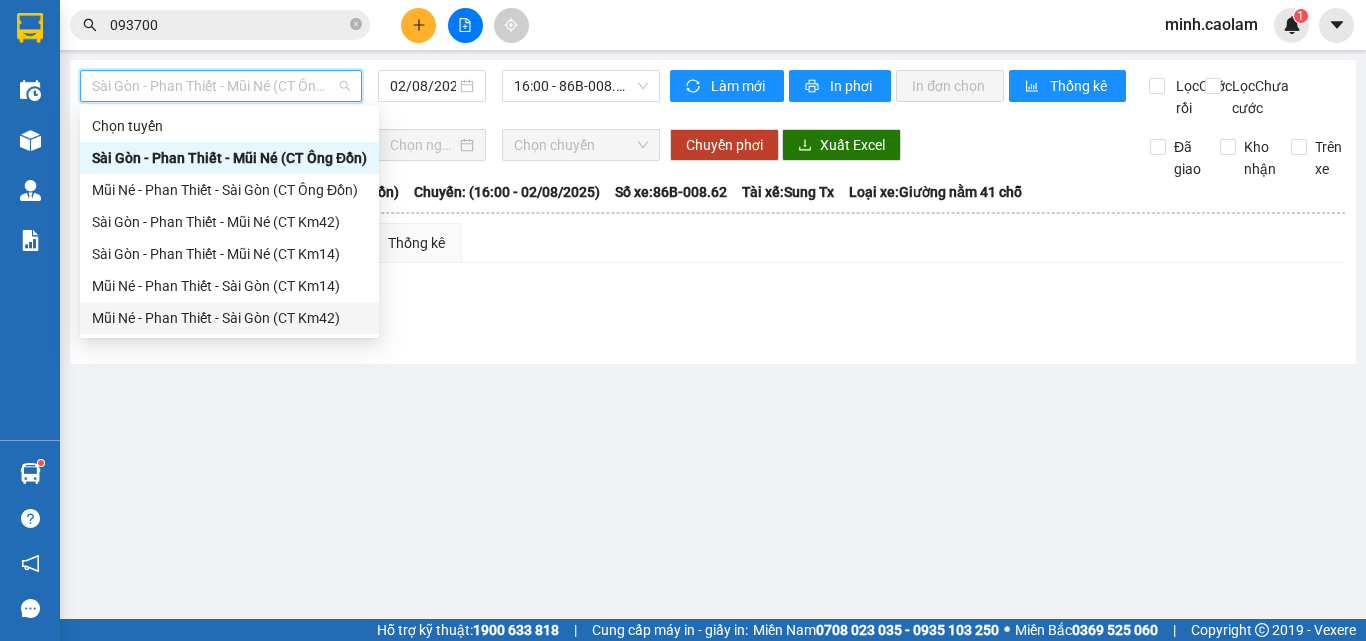 click on "Mũi Né - Phan Thiết - Sài Gòn (CT Km42)" at bounding box center (229, 318) 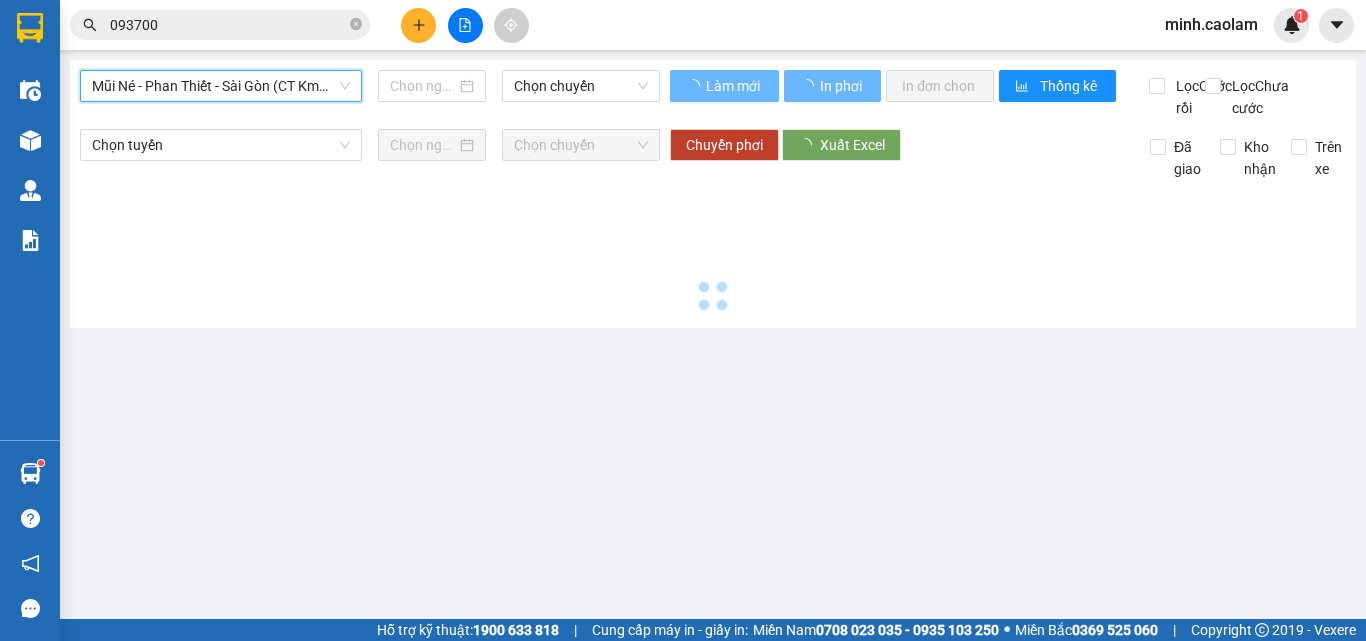 type on "02/08/2025" 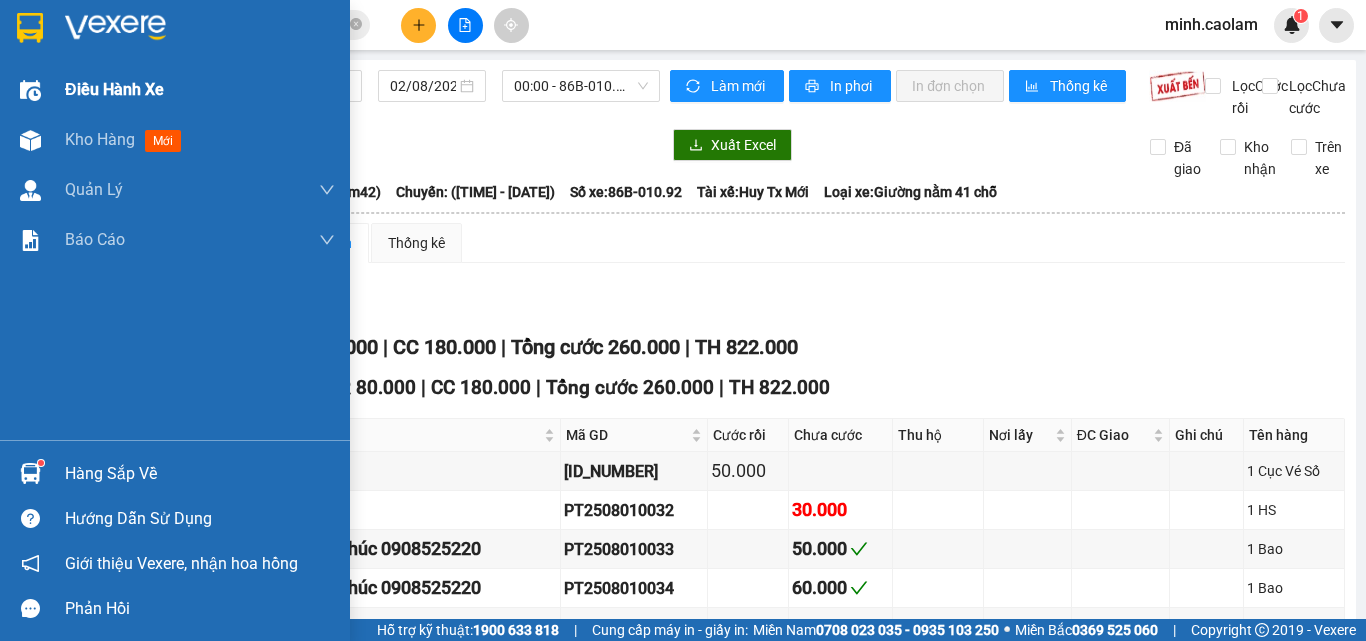 click on "Điều hành xe" at bounding box center (175, 90) 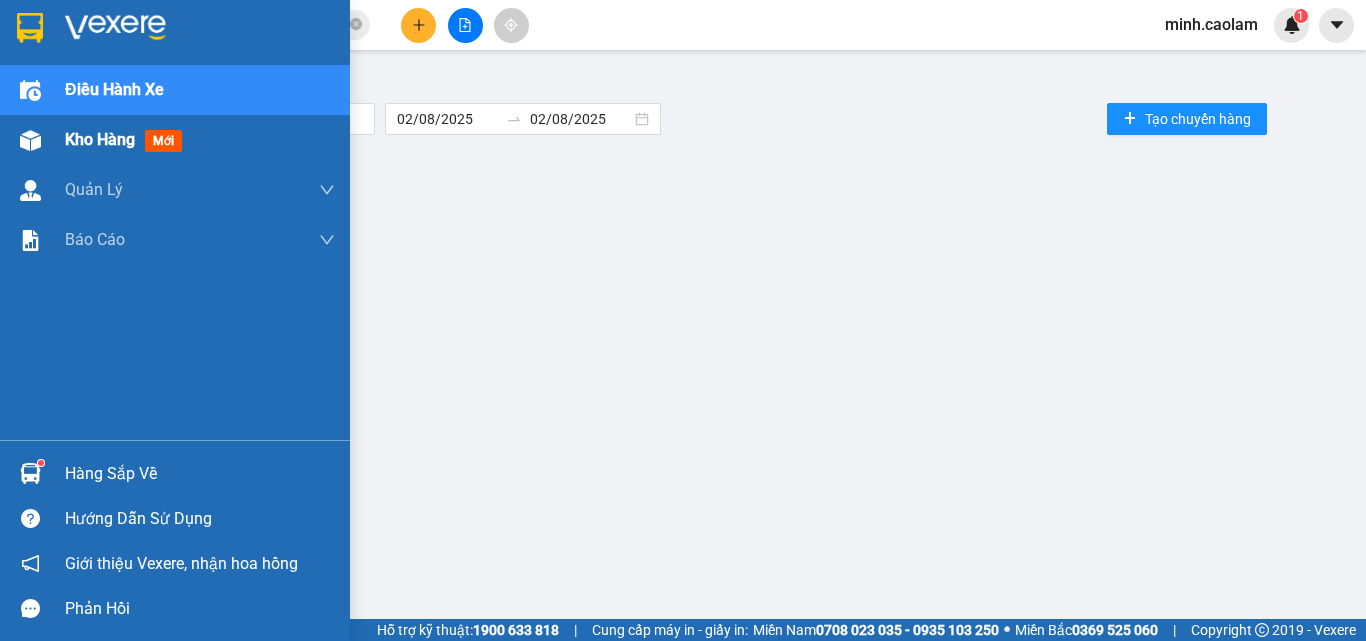 click at bounding box center (30, 140) 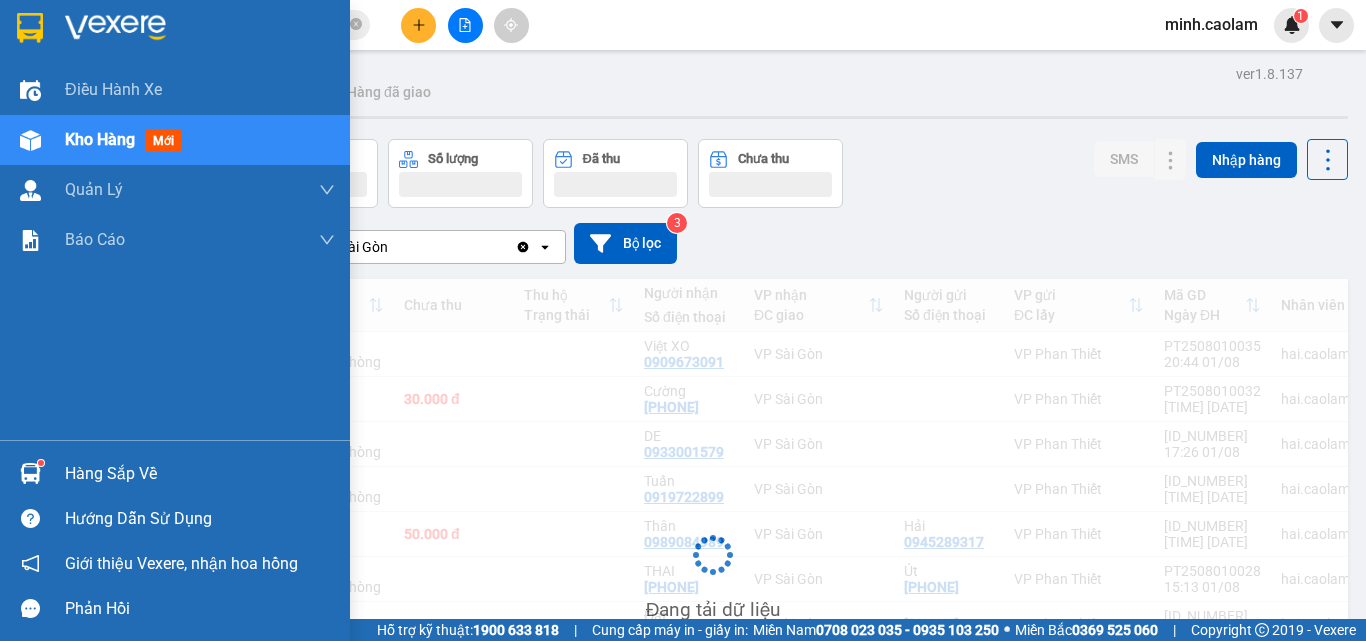 click on "Kho hàng" at bounding box center (100, 139) 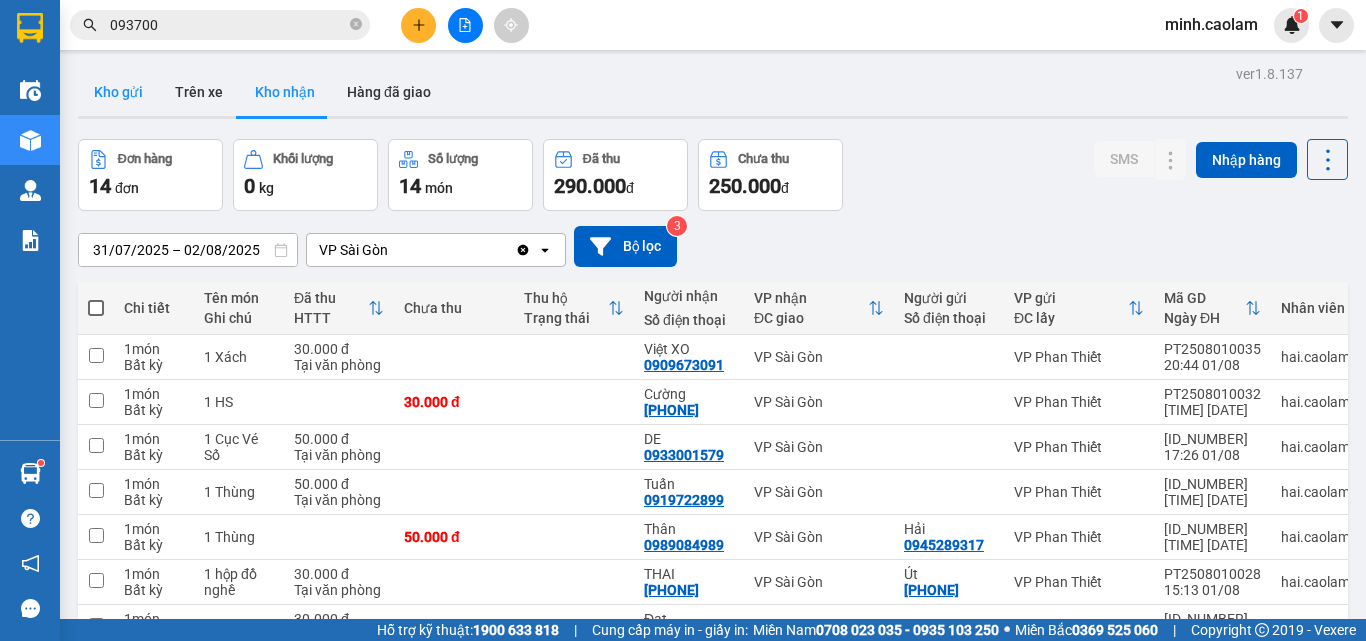 click on "Kho gửi" at bounding box center (118, 92) 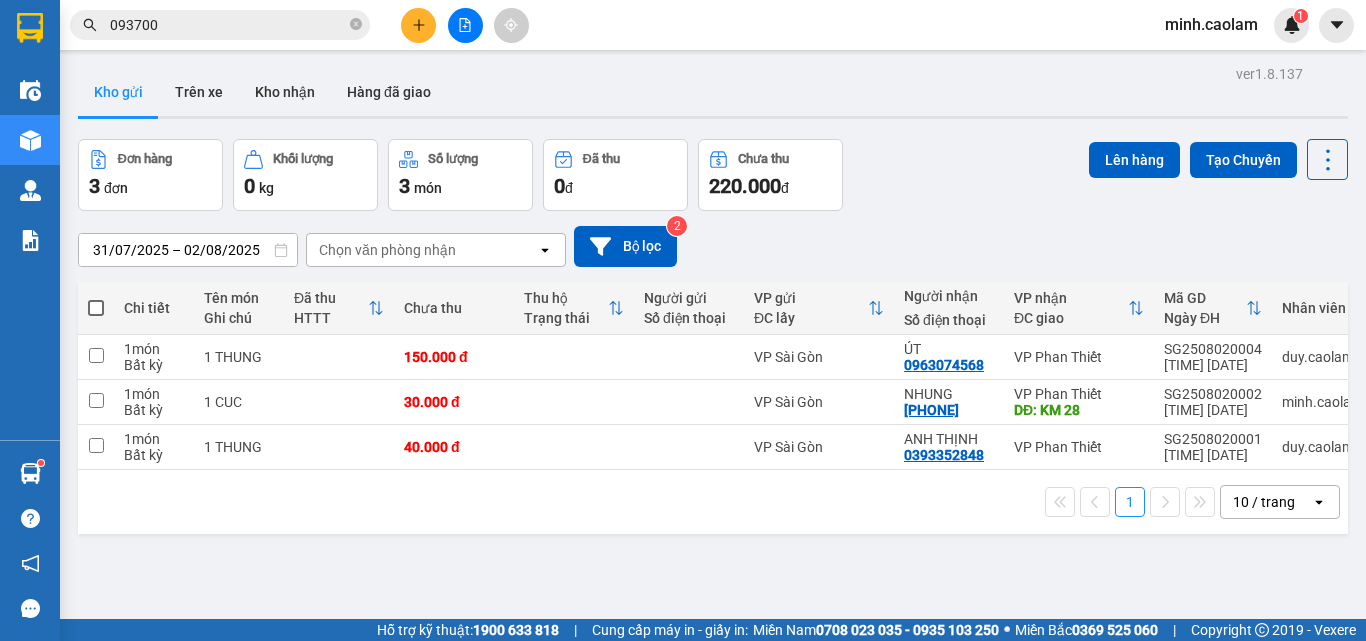 drag, startPoint x: 96, startPoint y: 312, endPoint x: 446, endPoint y: 269, distance: 352.63153 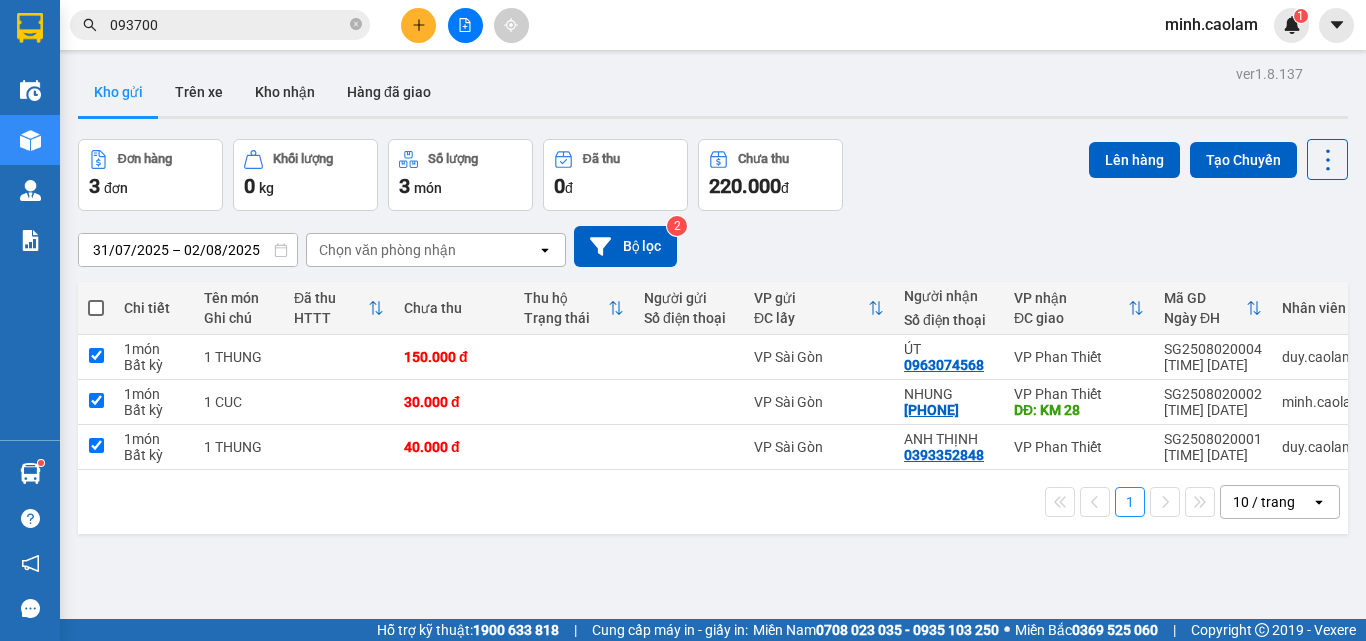 checkbox on "true" 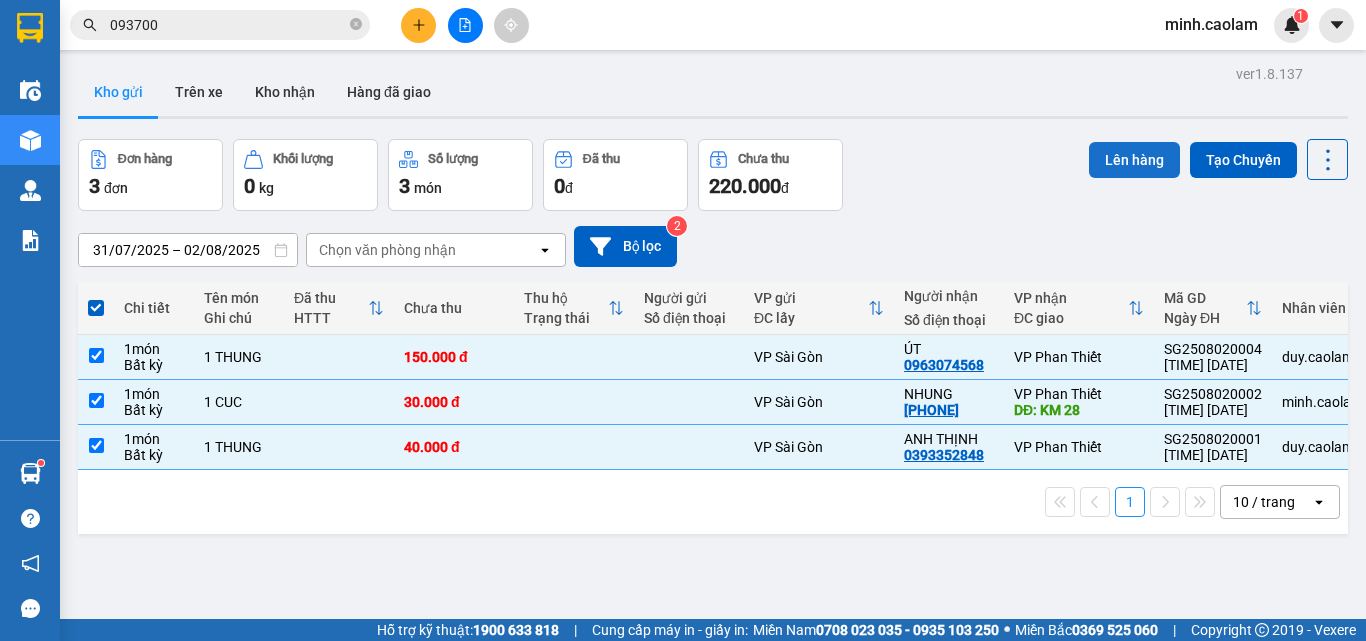 click on "Lên hàng" at bounding box center (1134, 160) 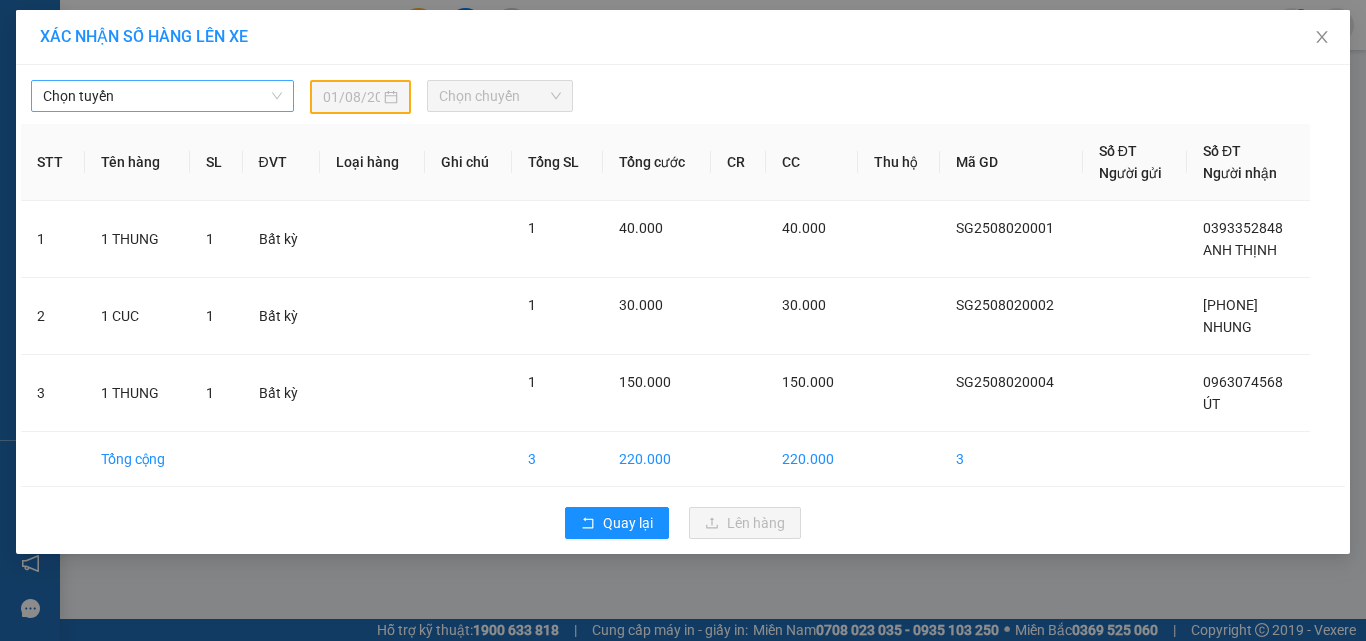 click on "Chọn tuyến" at bounding box center (162, 96) 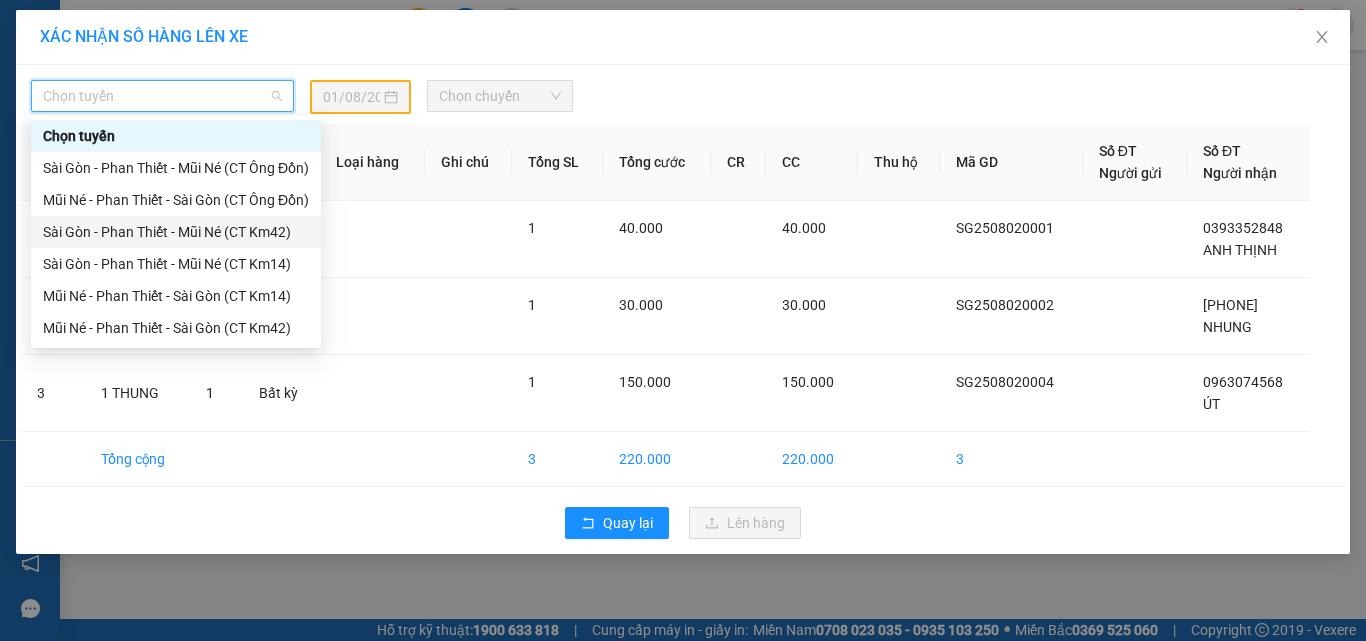click on "Sài Gòn - Phan Thiết  - Mũi Né (CT Km42)" at bounding box center (176, 232) 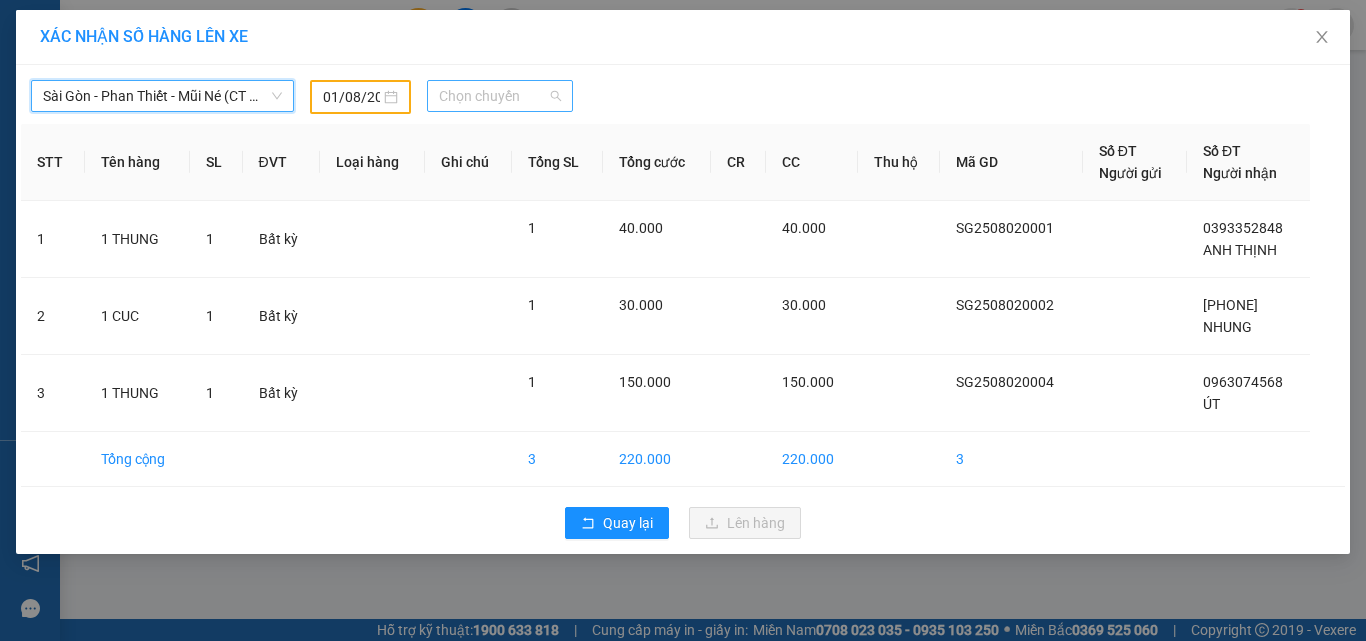 click on "Chọn chuyến" at bounding box center [500, 96] 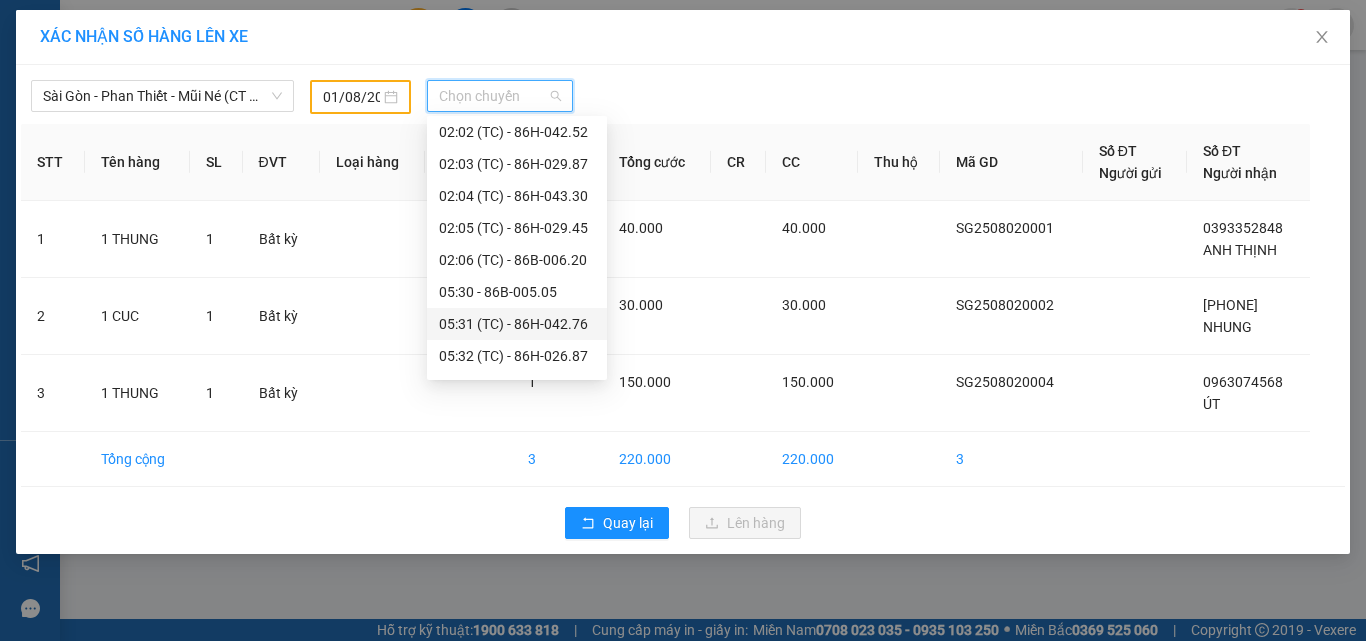 scroll, scrollTop: 300, scrollLeft: 0, axis: vertical 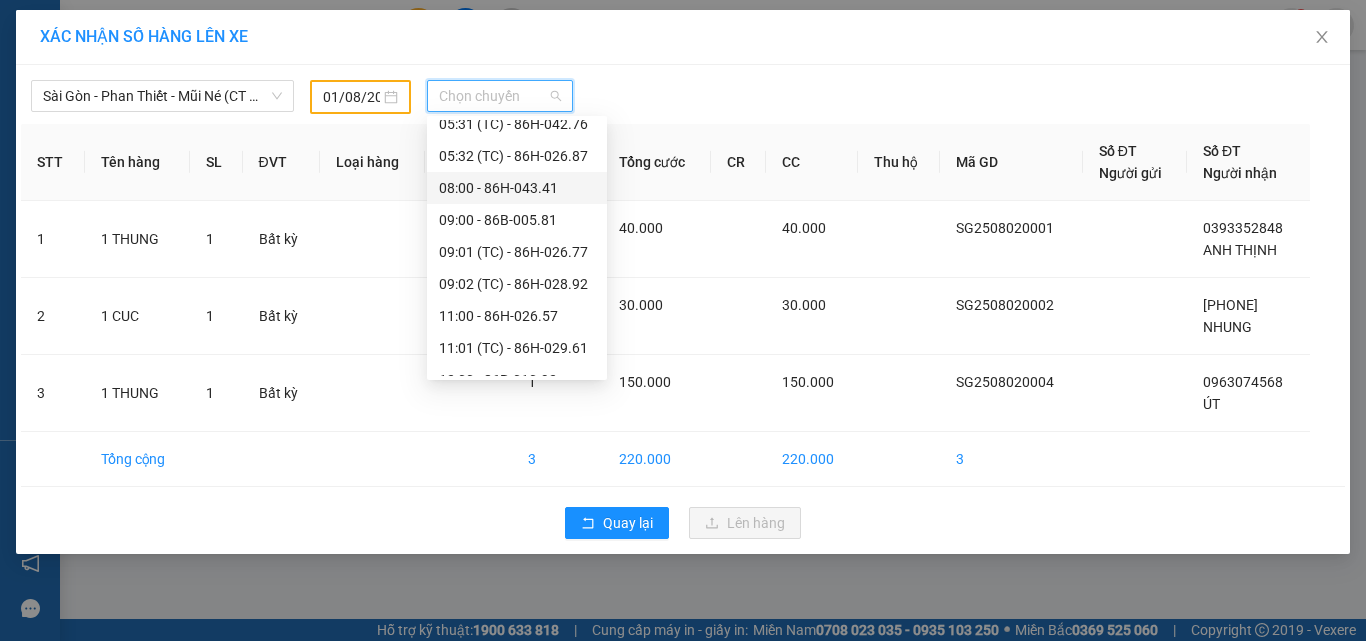 click on "08:00     - 86H-043.41" at bounding box center [517, 188] 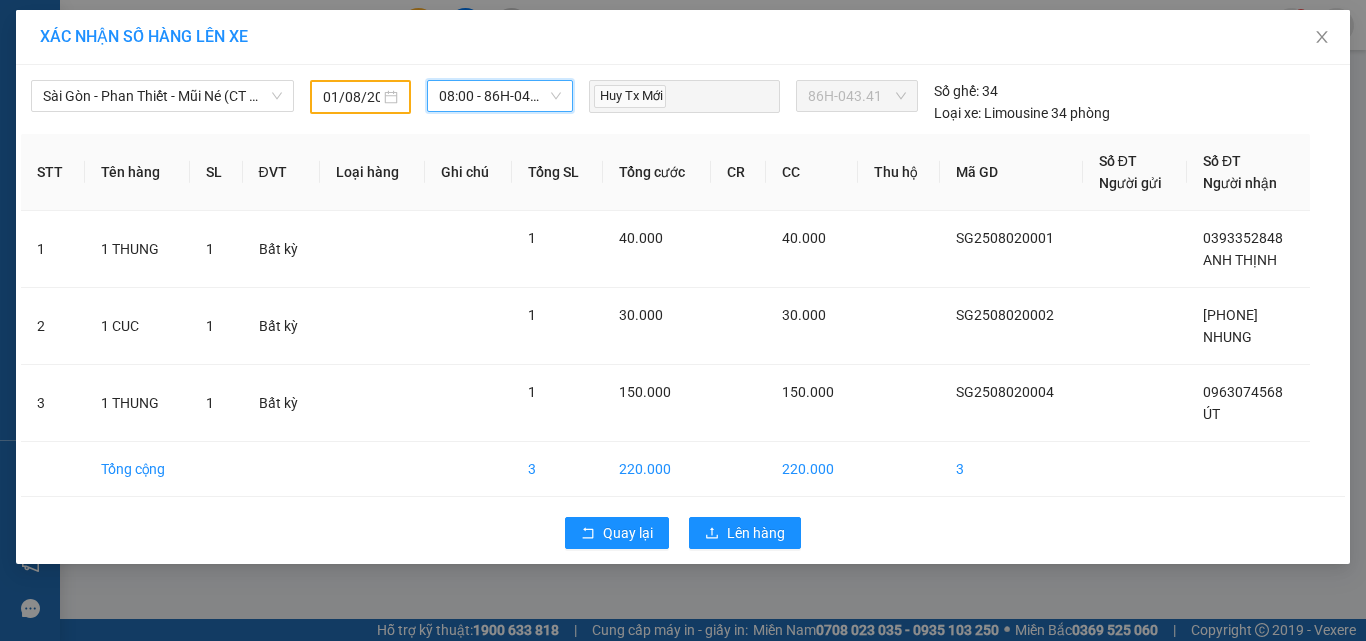 click on "01/08/2025" at bounding box center [351, 97] 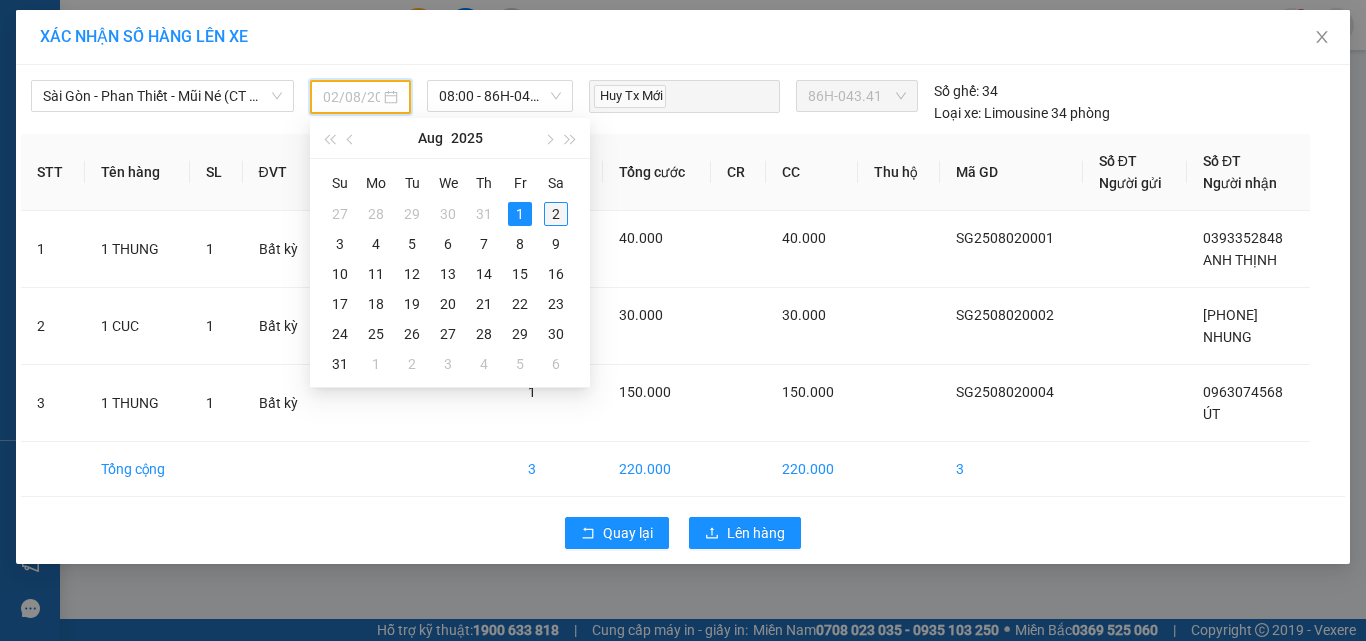 click on "2" at bounding box center [556, 214] 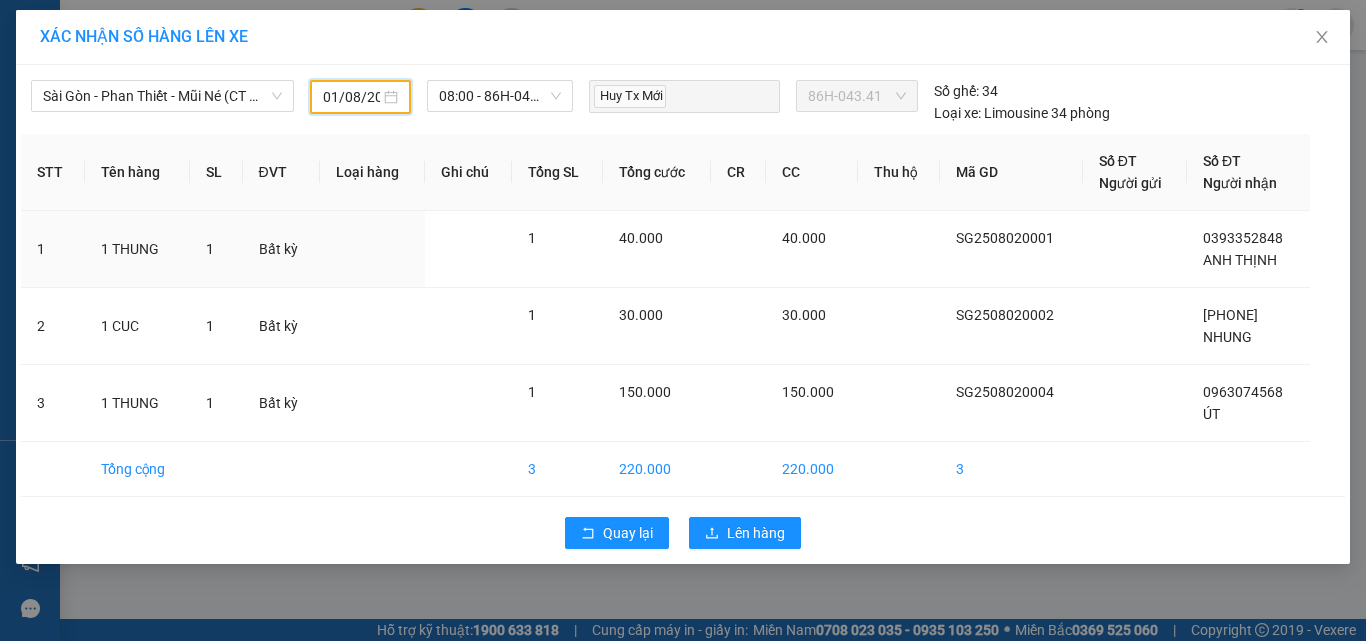 type on "02/08/2025" 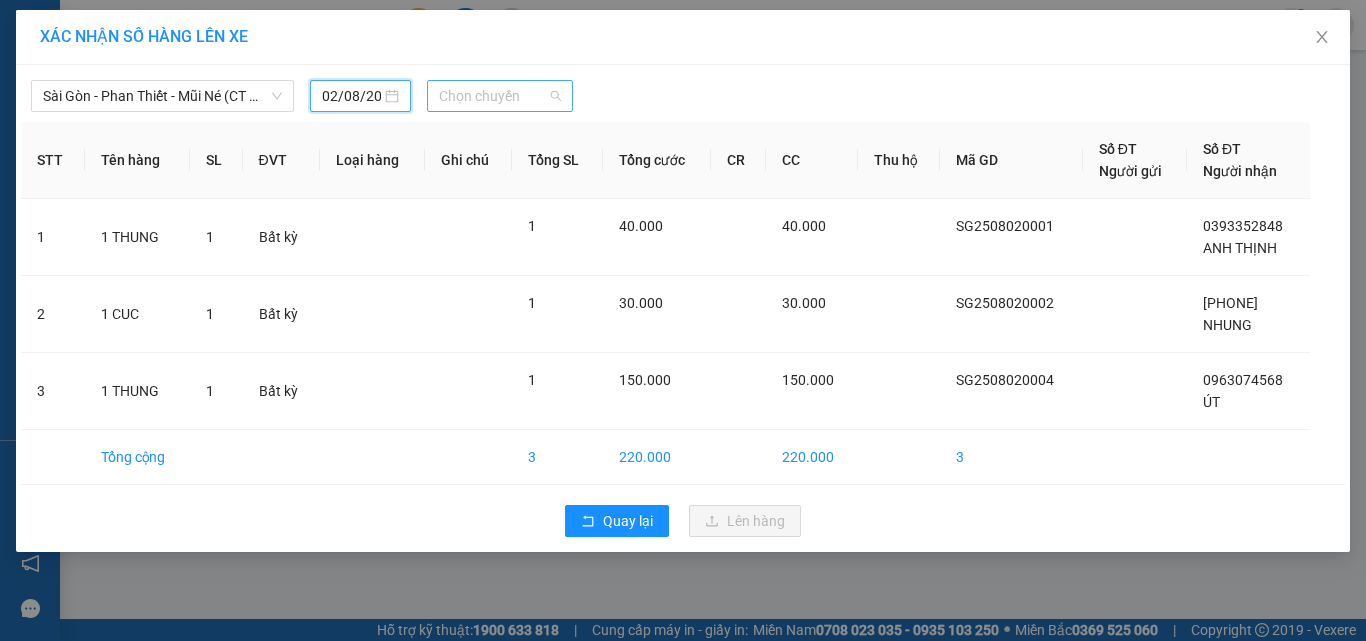 drag, startPoint x: 470, startPoint y: 94, endPoint x: 627, endPoint y: 267, distance: 233.61935 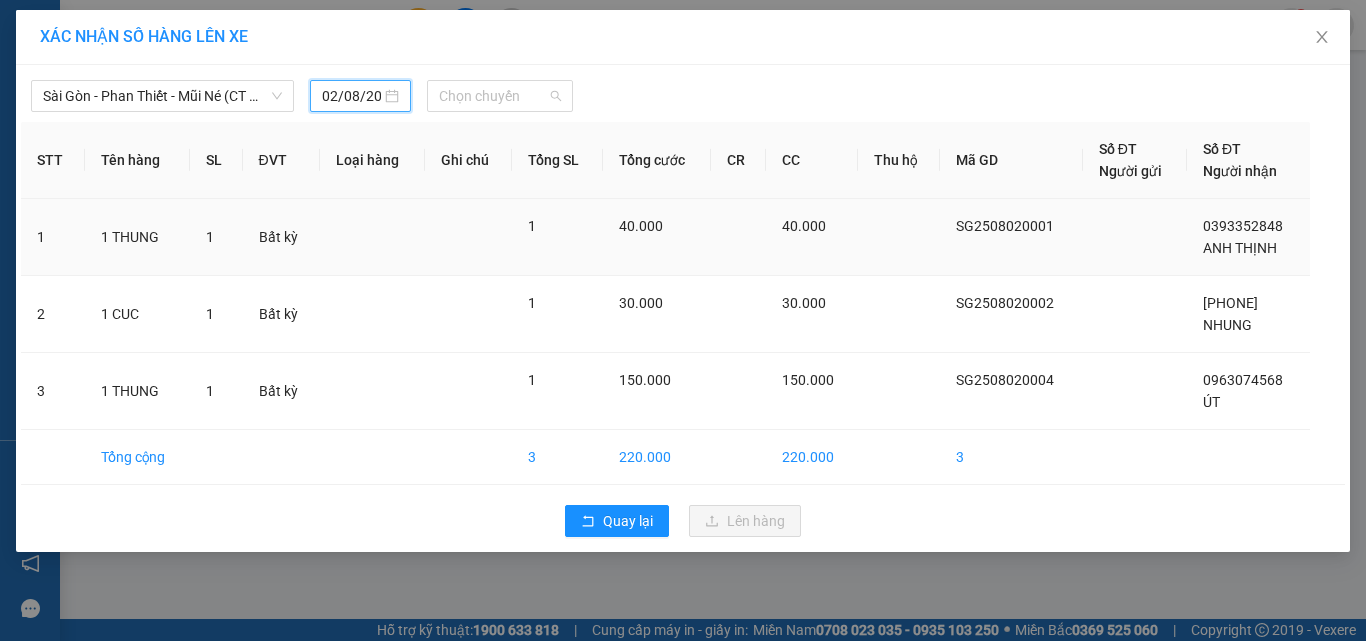 click on "Chọn chuyến" at bounding box center (500, 96) 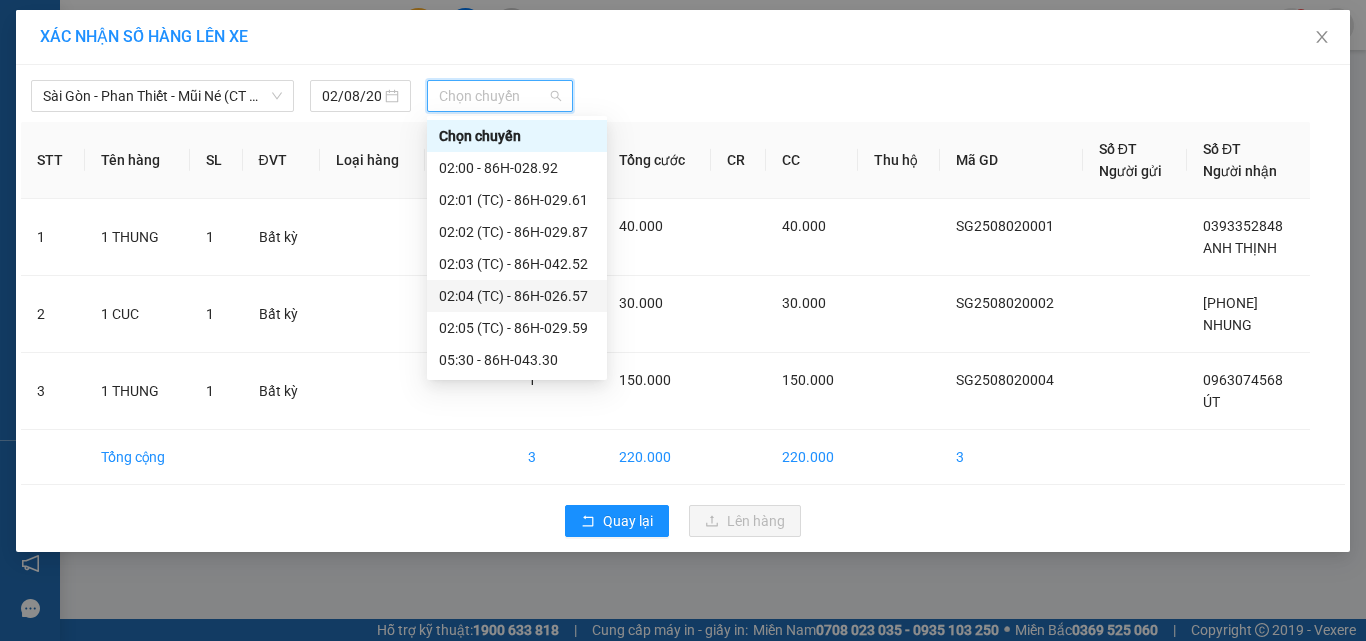 scroll, scrollTop: 200, scrollLeft: 0, axis: vertical 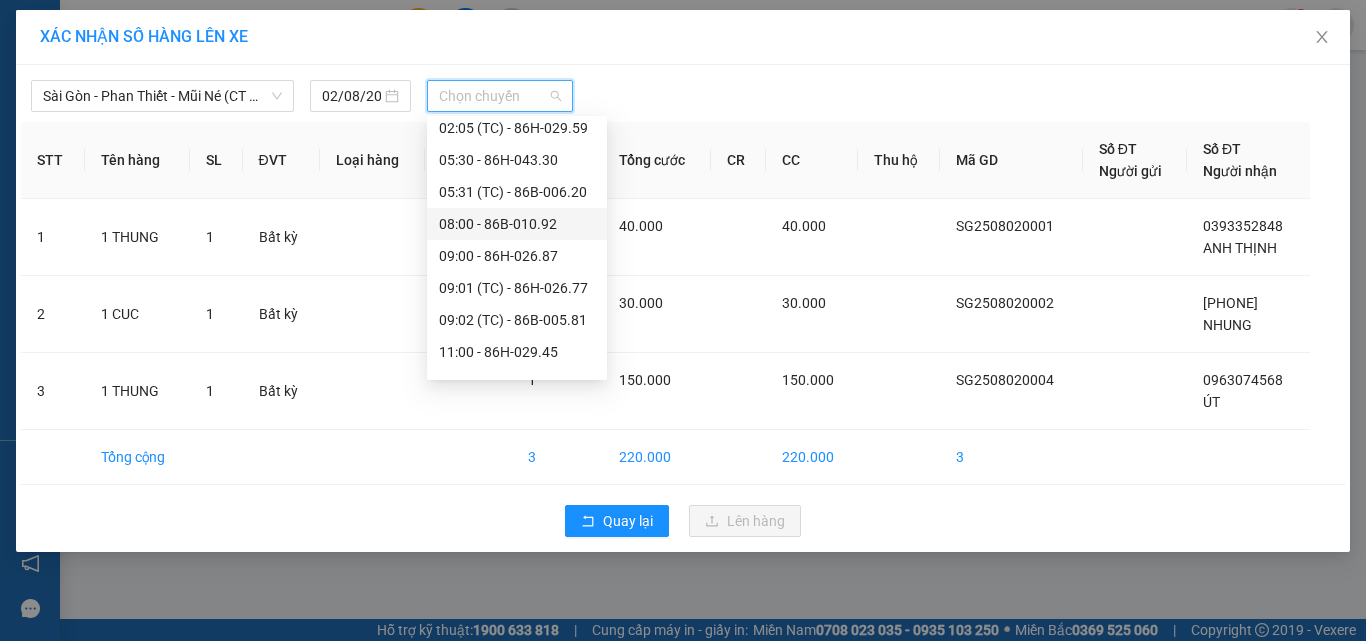 click on "[TIME] - [VEHICLE_PLATE]" at bounding box center [517, 224] 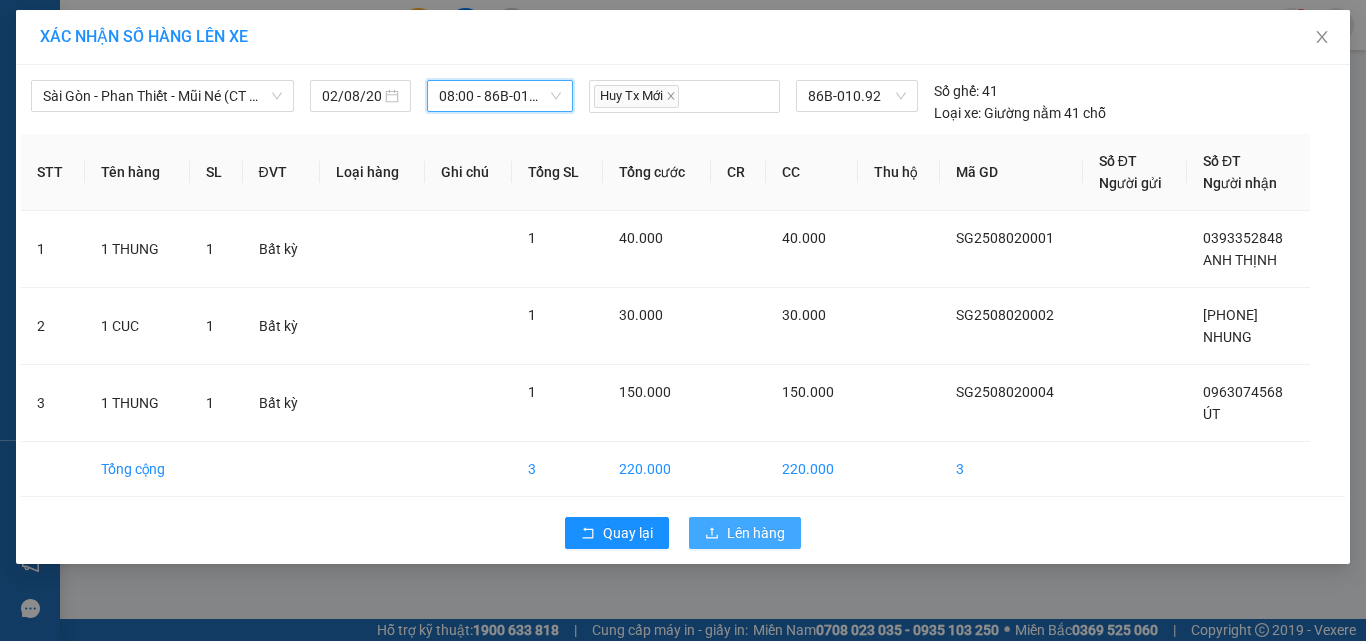 click on "Lên hàng" at bounding box center (756, 533) 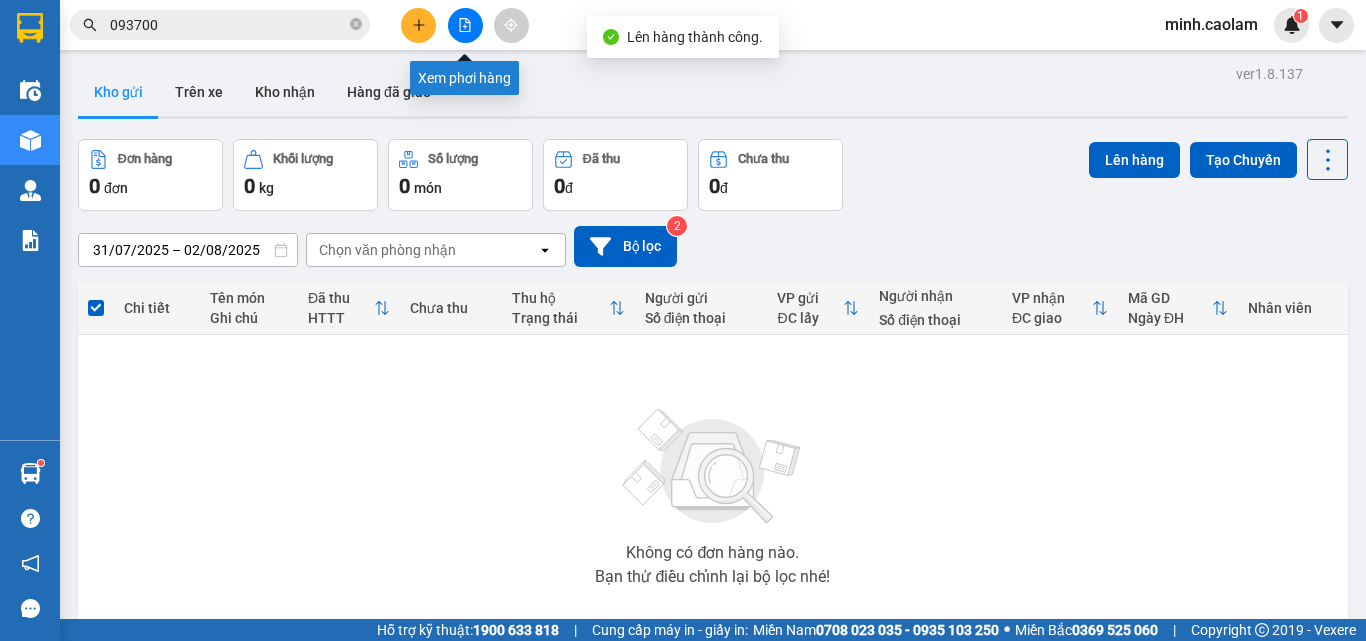 click 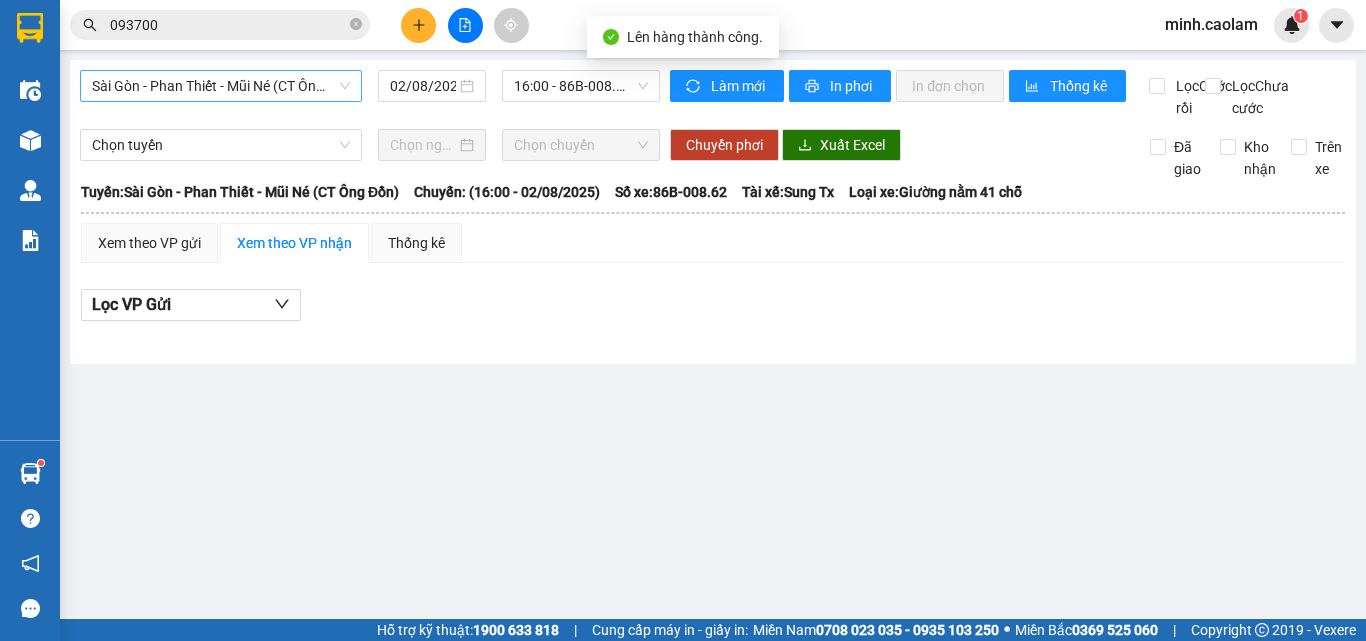 click on "Sài Gòn - Phan Thiết - Mũi Né (CT Ông Đồn)" at bounding box center (221, 86) 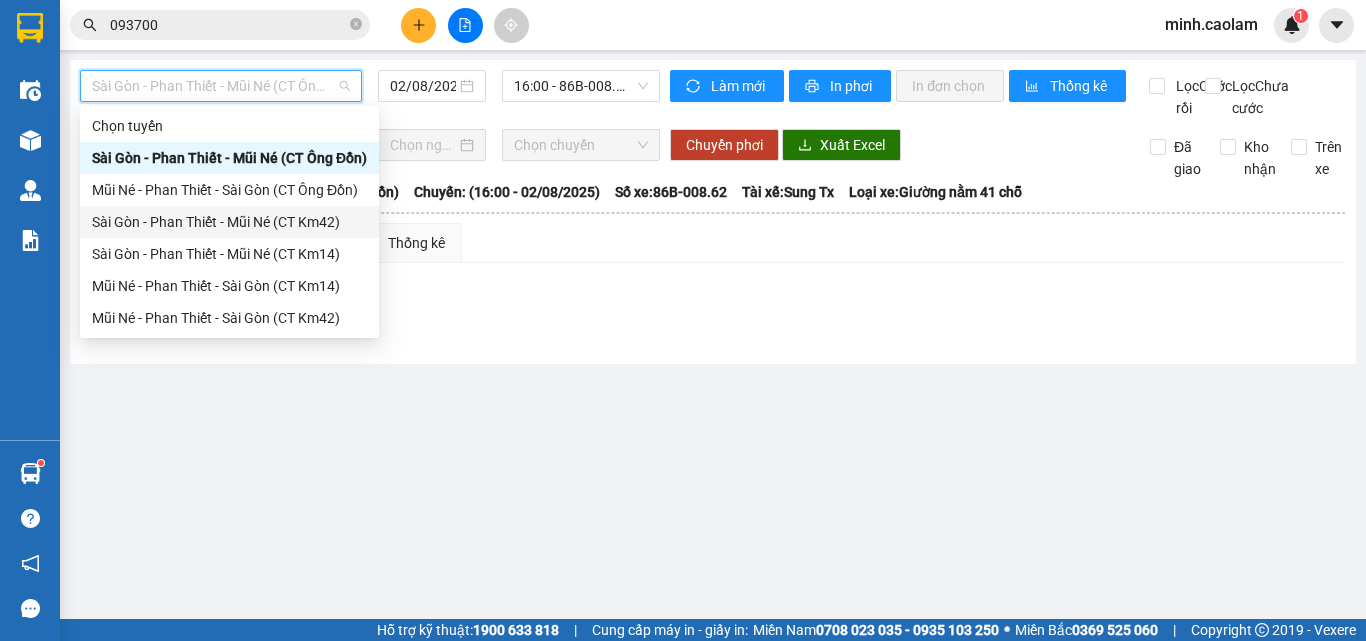click on "Sài Gòn - Phan Thiết  - Mũi Né (CT Km42)" at bounding box center (229, 222) 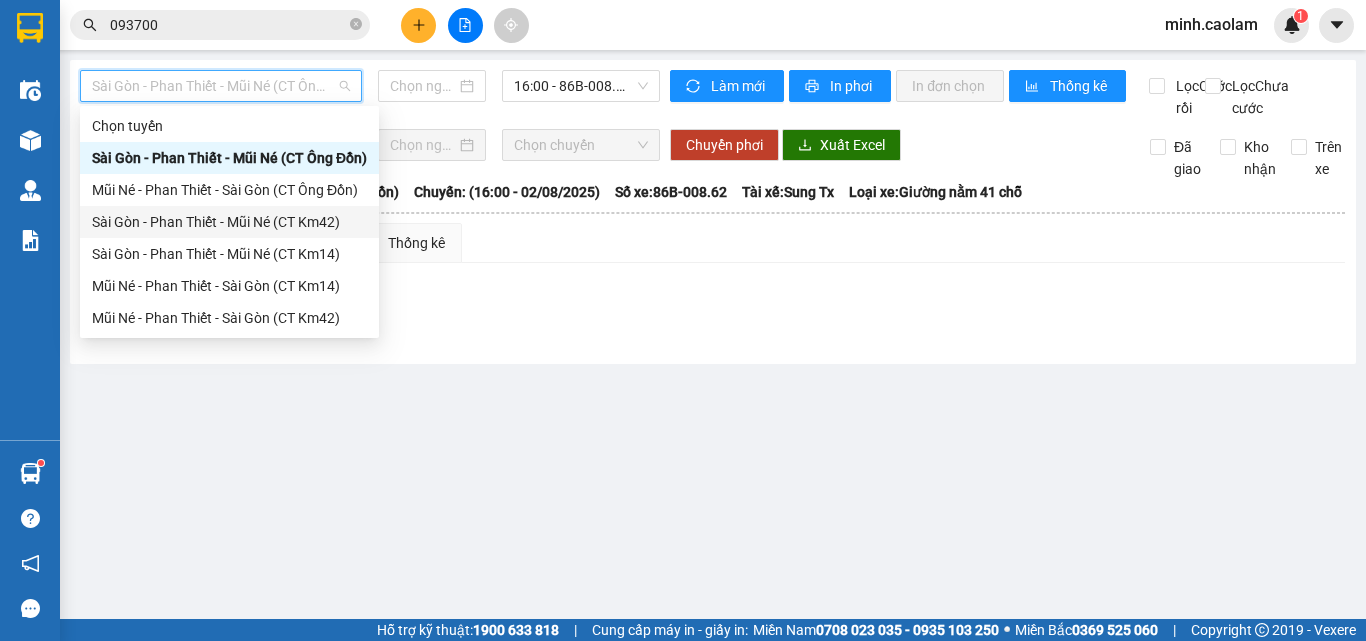 type on "02/08/2025" 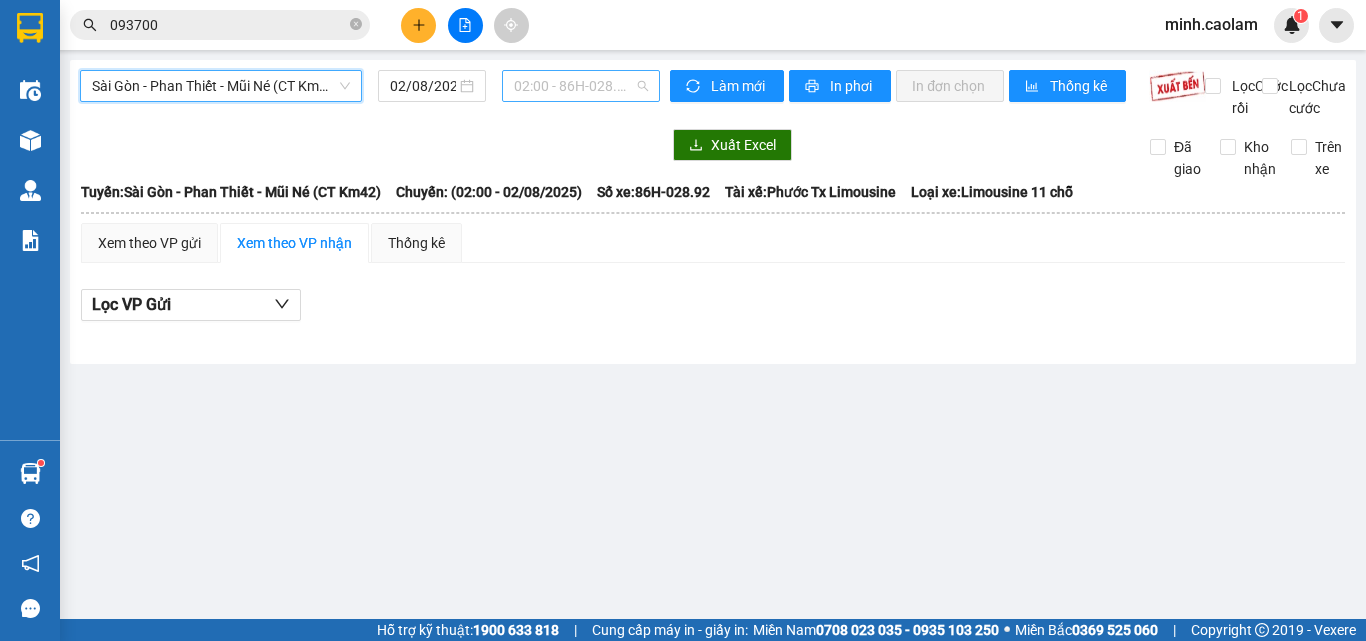 click on "[TIME] - [VEHICLE_PLATE]" at bounding box center [581, 86] 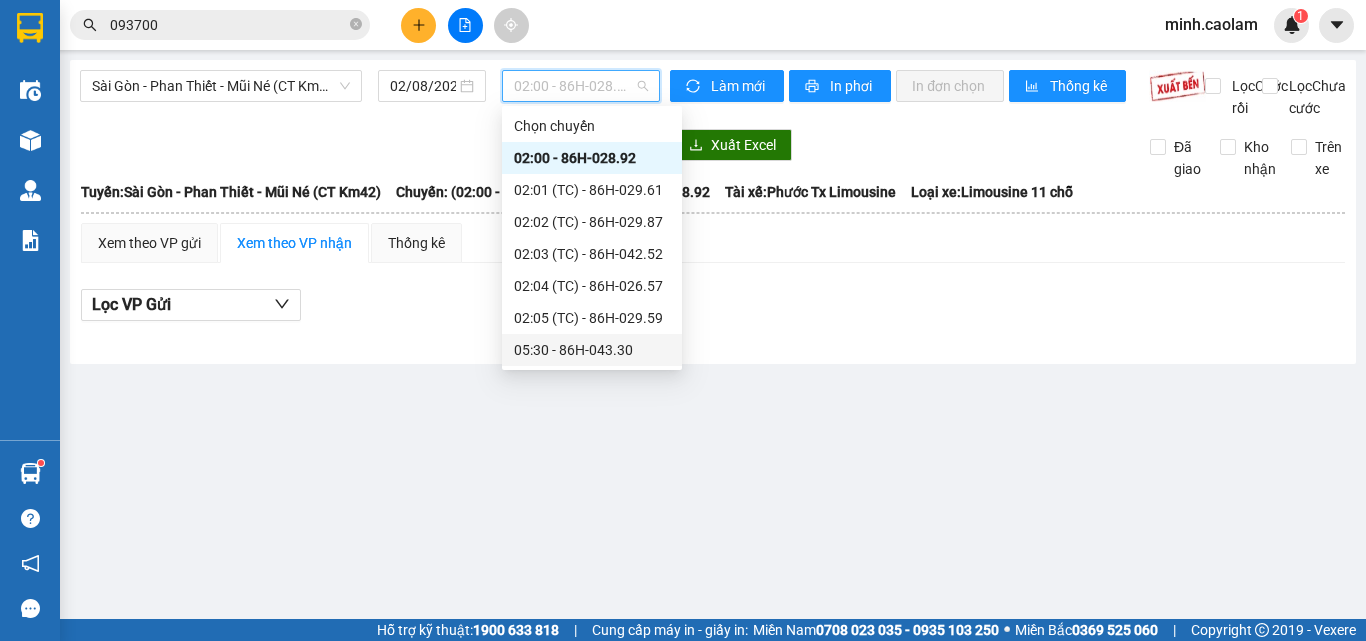 scroll, scrollTop: 300, scrollLeft: 0, axis: vertical 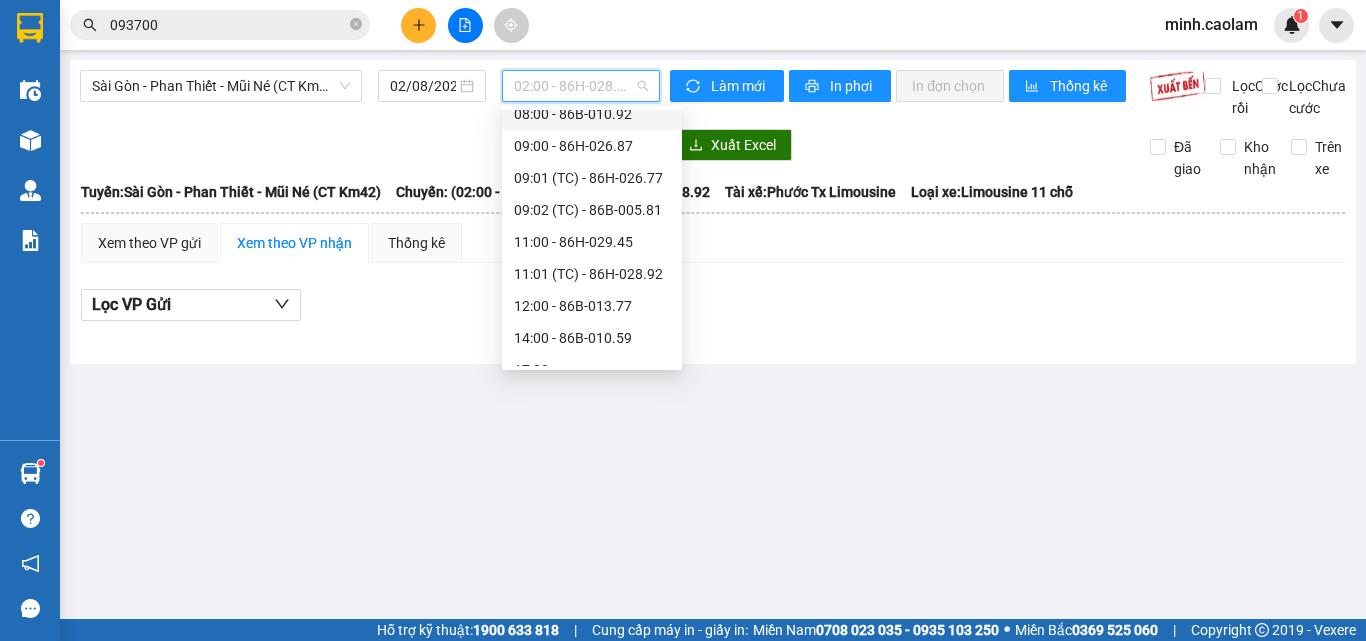 click on "[TIME] - [VEHICLE_PLATE]" at bounding box center [592, 114] 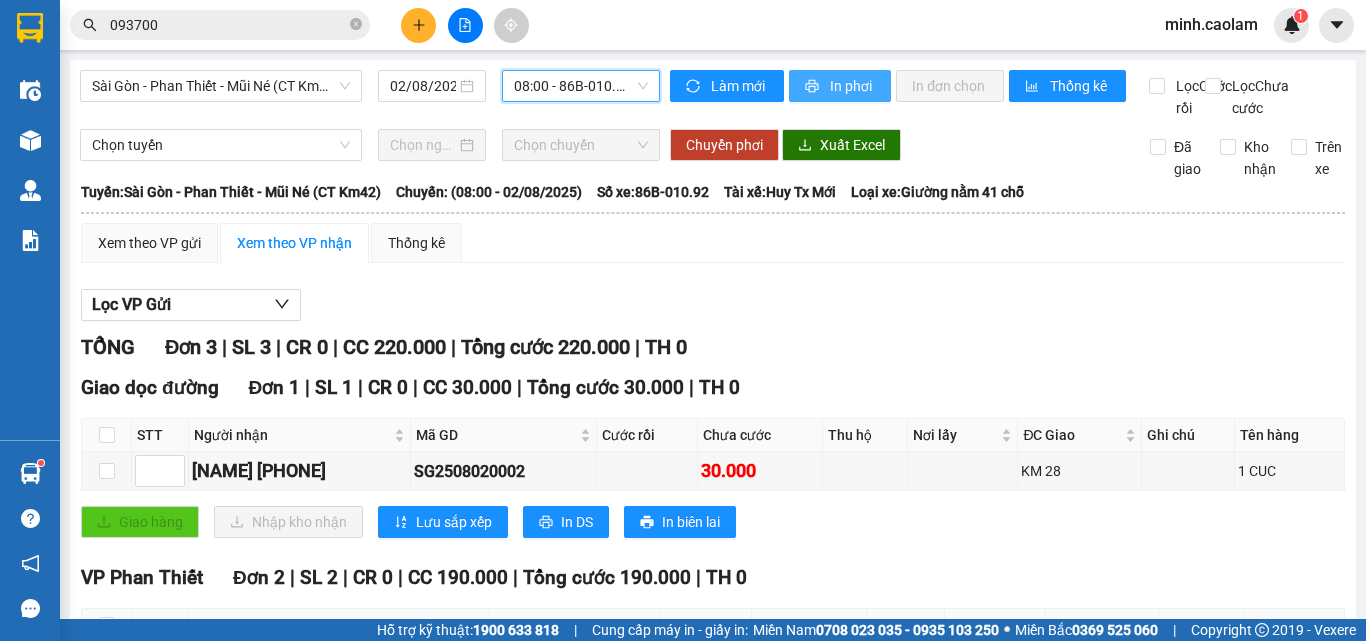 click on "In phơi" at bounding box center (852, 86) 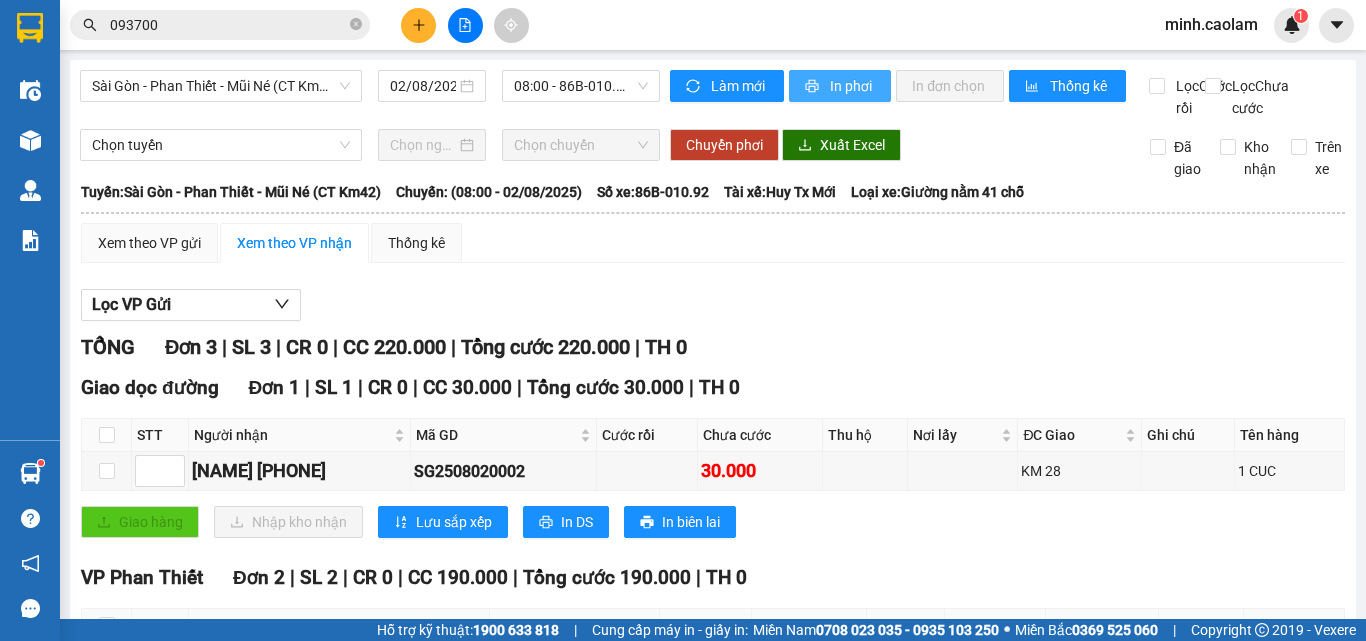 scroll, scrollTop: 0, scrollLeft: 0, axis: both 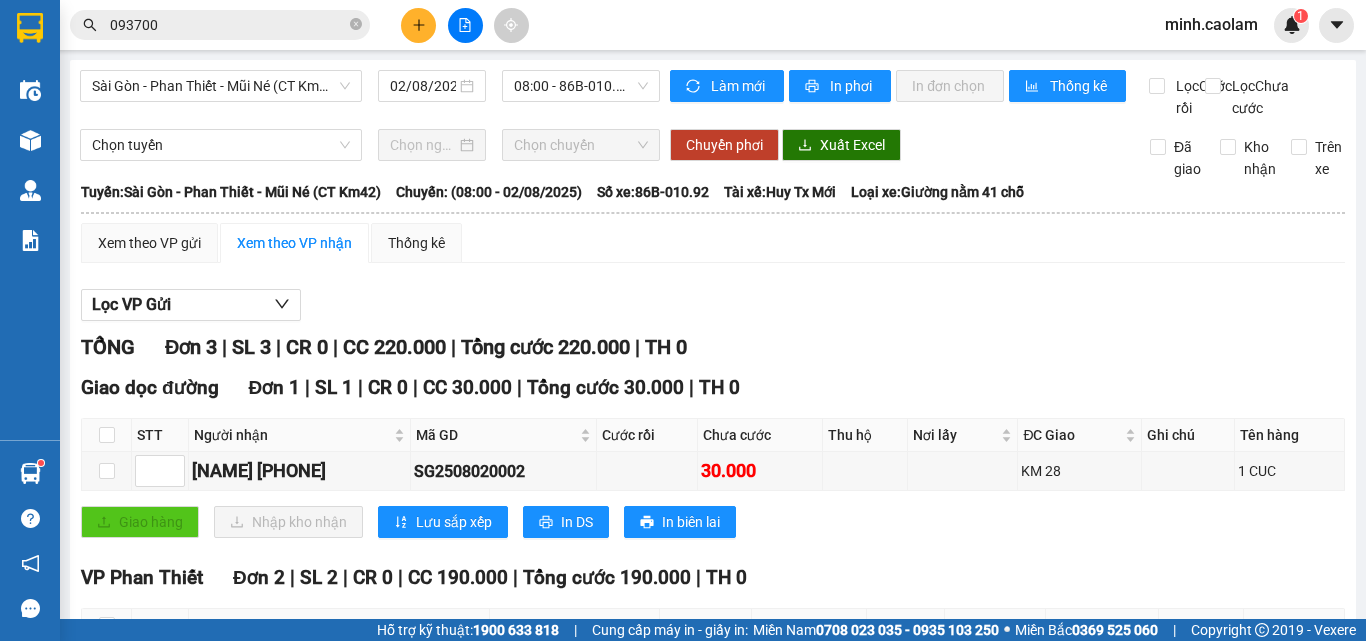 drag, startPoint x: 705, startPoint y: 297, endPoint x: 508, endPoint y: 246, distance: 203.49448 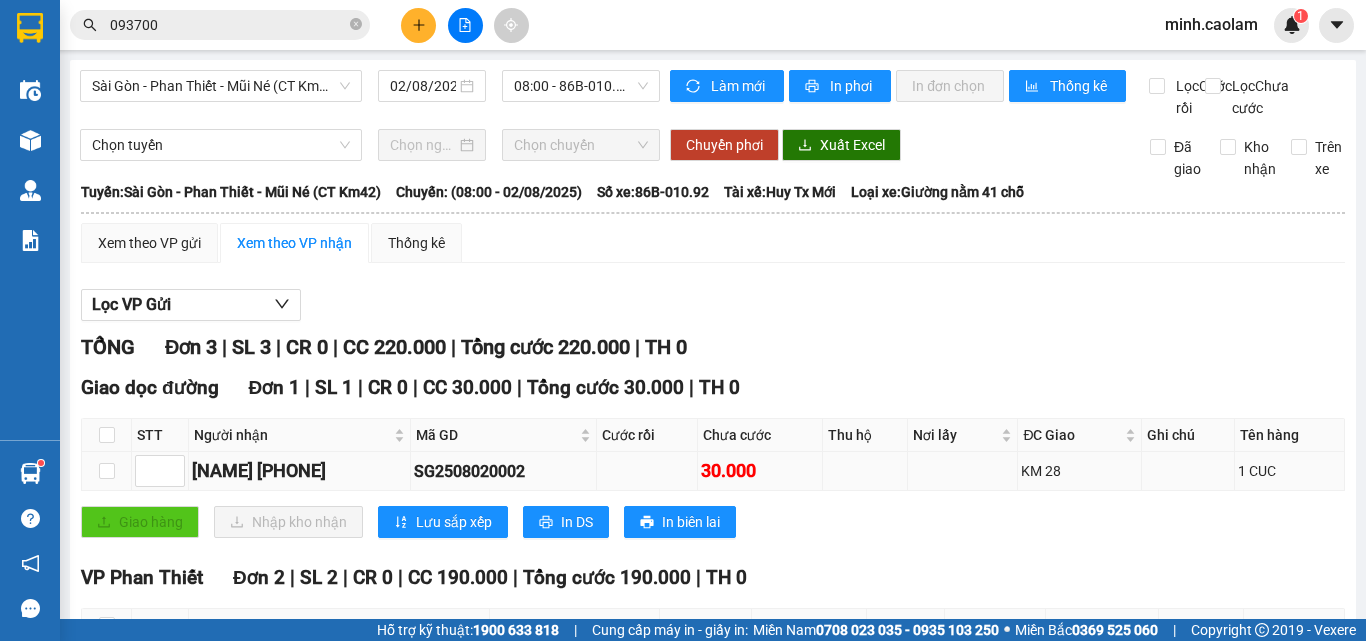 scroll, scrollTop: 226, scrollLeft: 0, axis: vertical 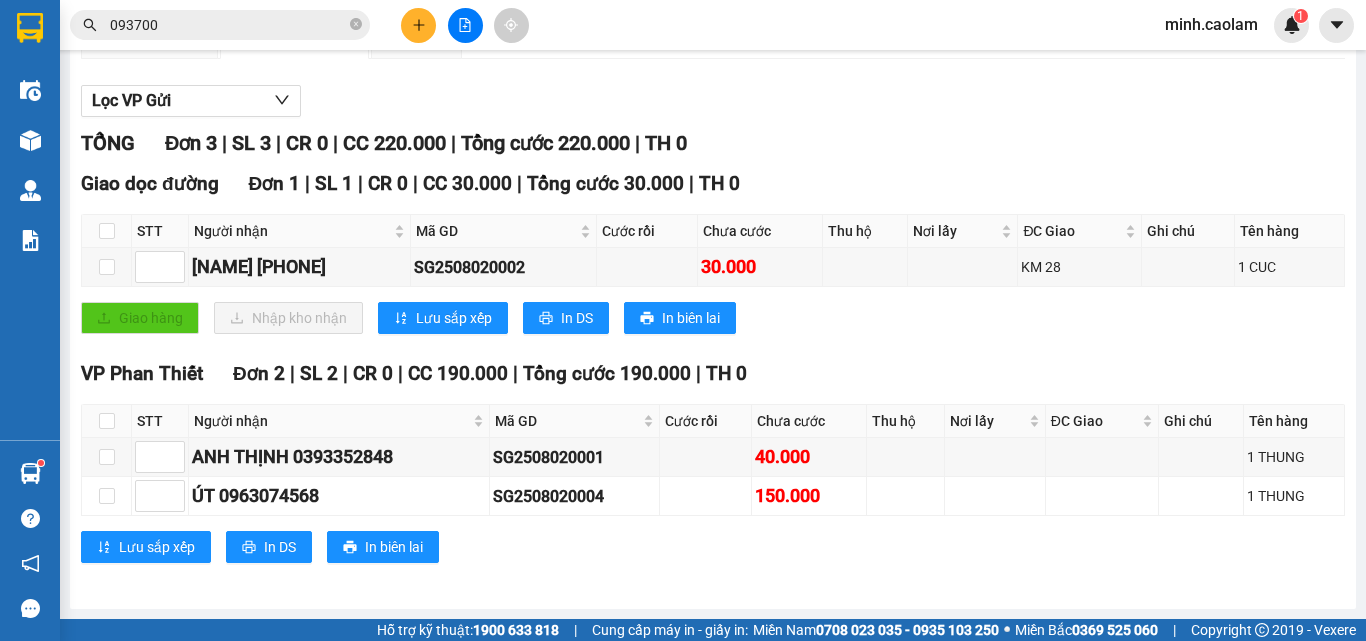 click at bounding box center (418, 25) 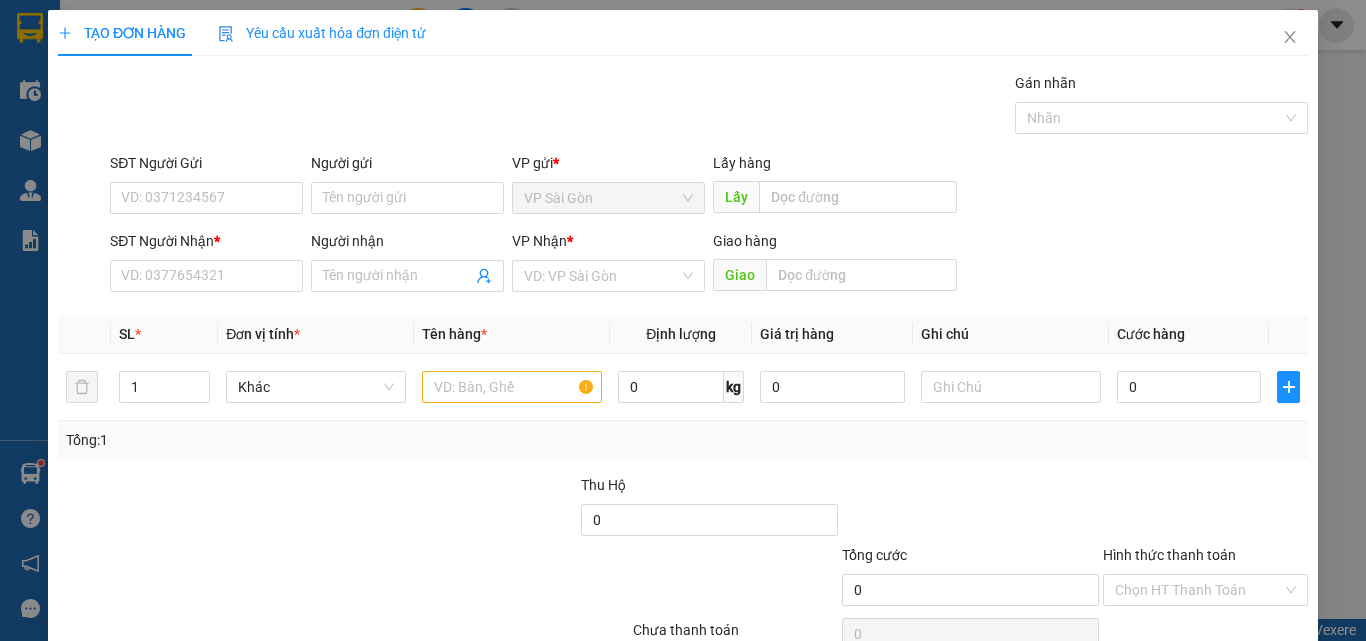 scroll, scrollTop: 0, scrollLeft: 0, axis: both 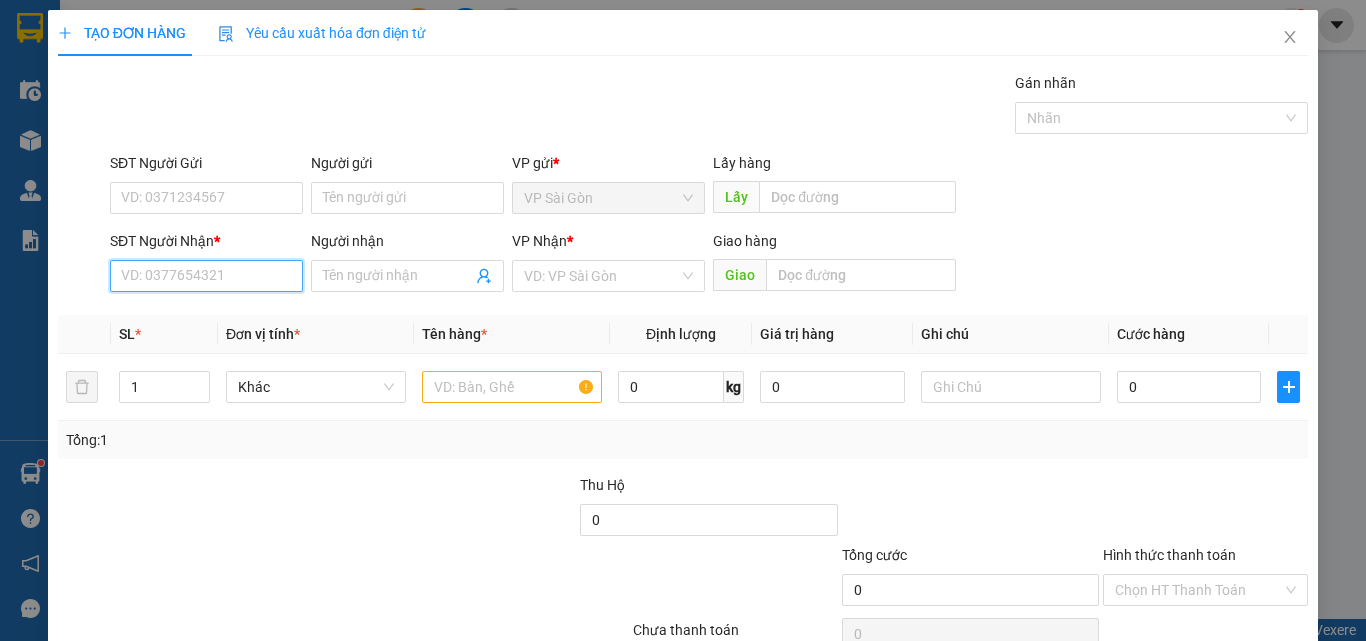click on "SĐT Người Nhận  *" at bounding box center (206, 276) 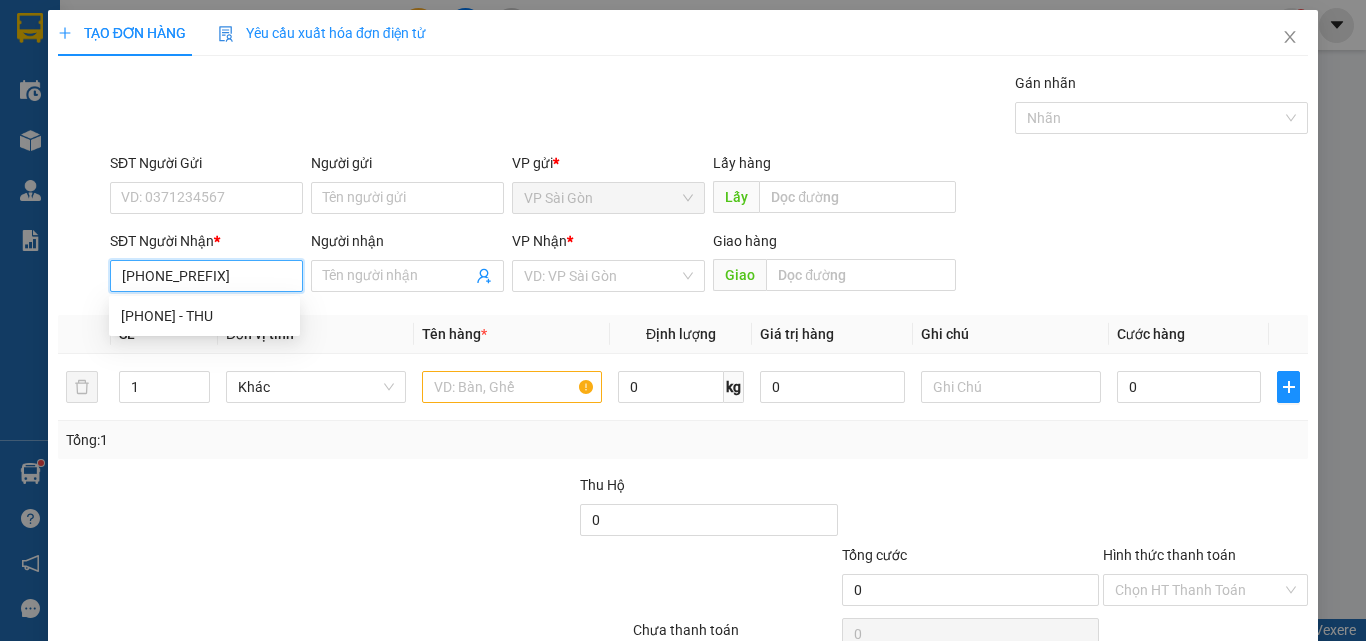 type on "0399391080" 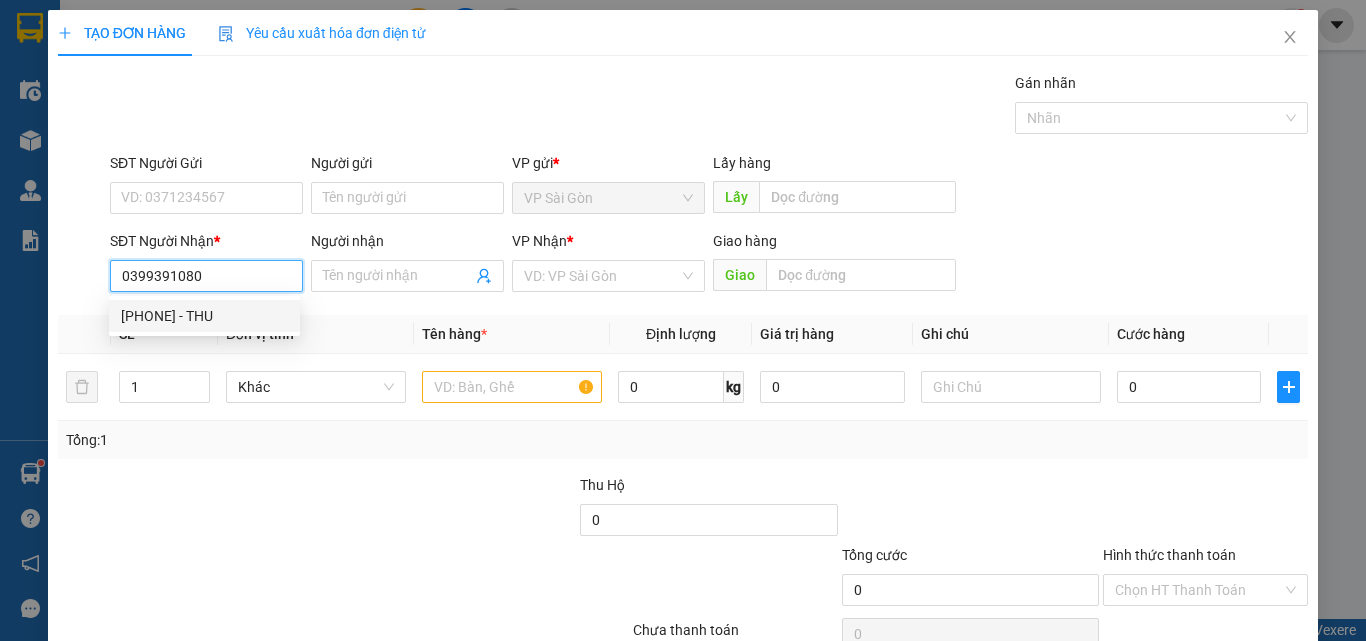 click on "[PHONE] - THU" at bounding box center [204, 316] 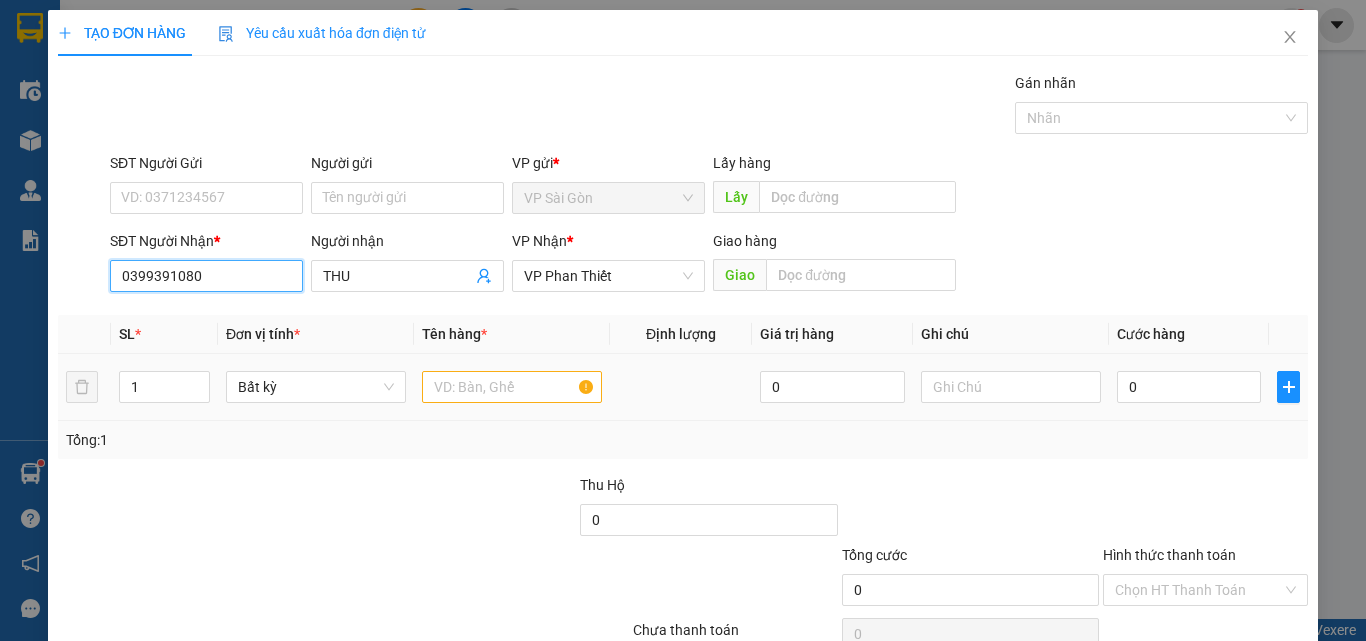 type on "0399391080" 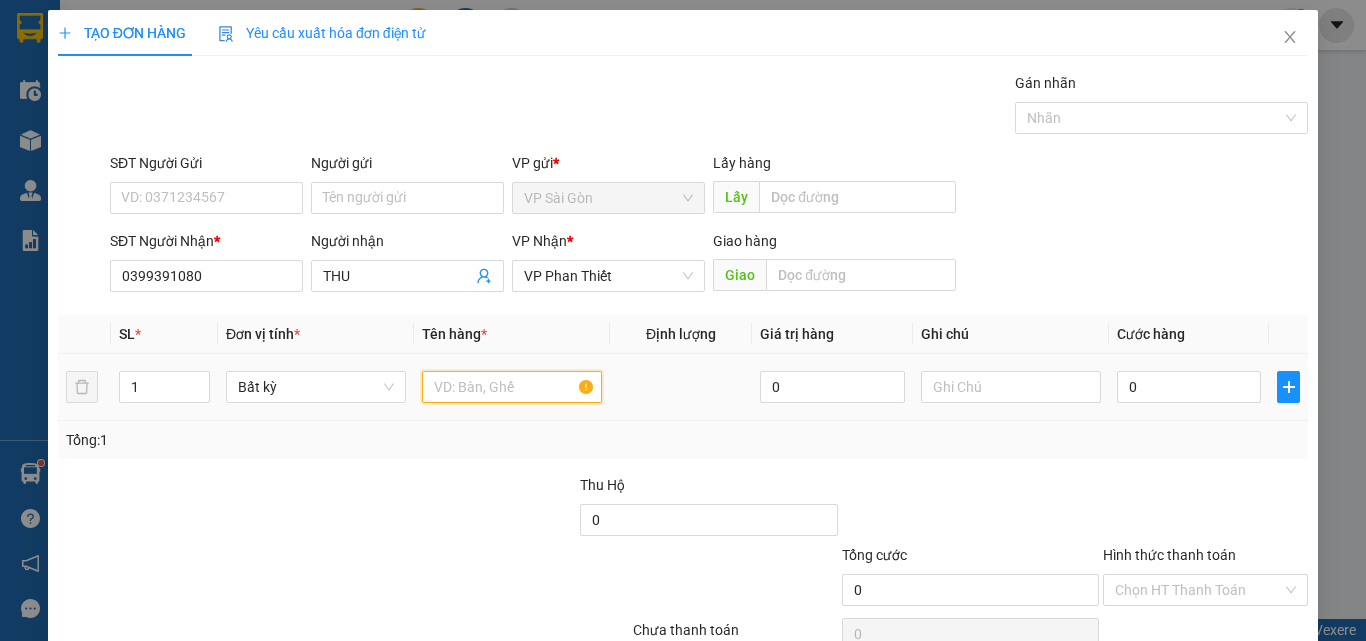 click at bounding box center [512, 387] 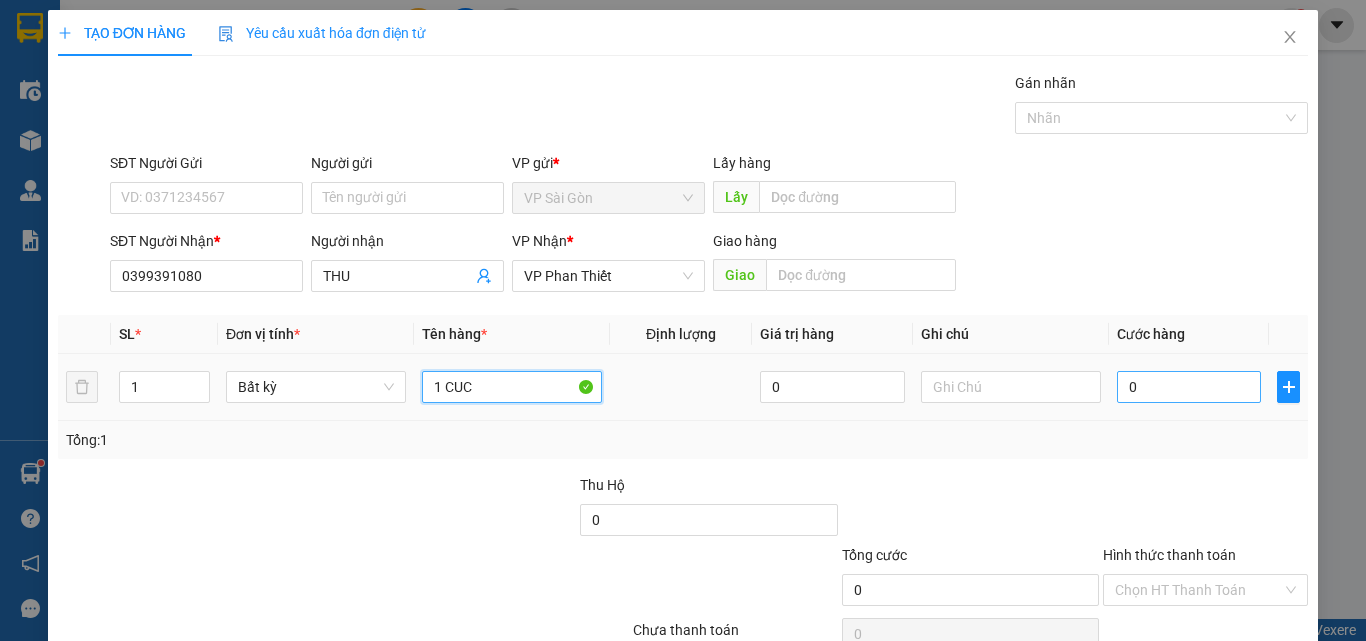 type on "1 CUC" 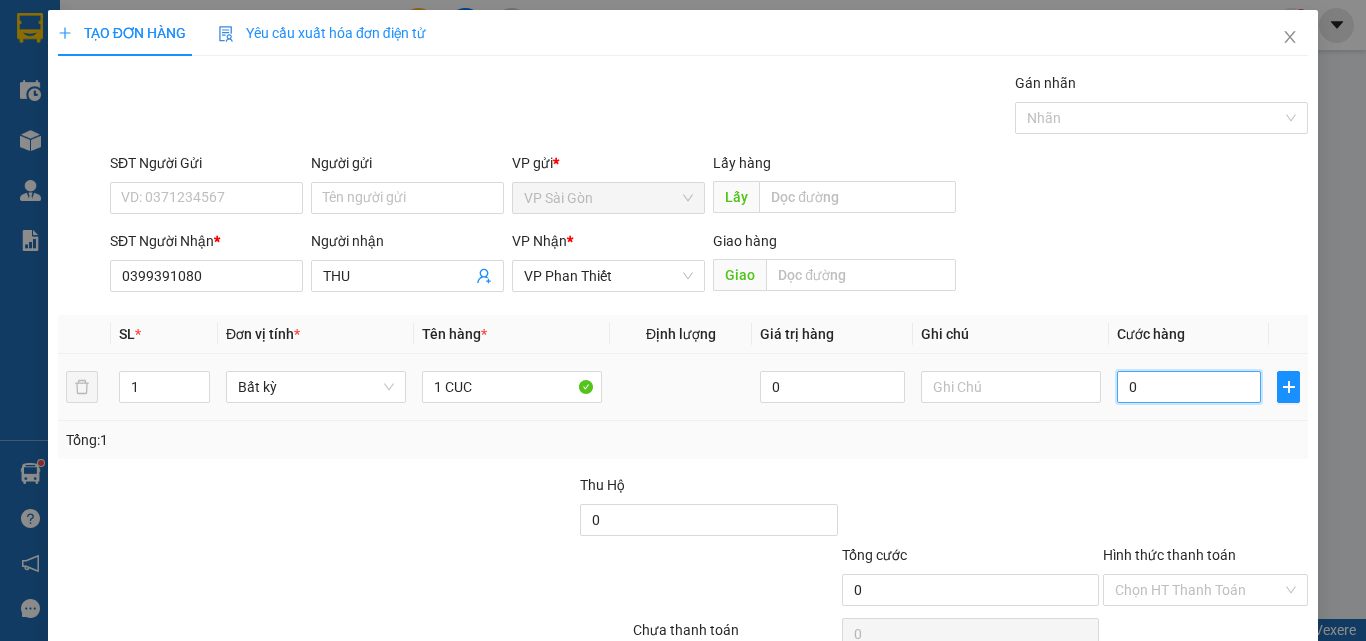 click on "0" at bounding box center (1189, 387) 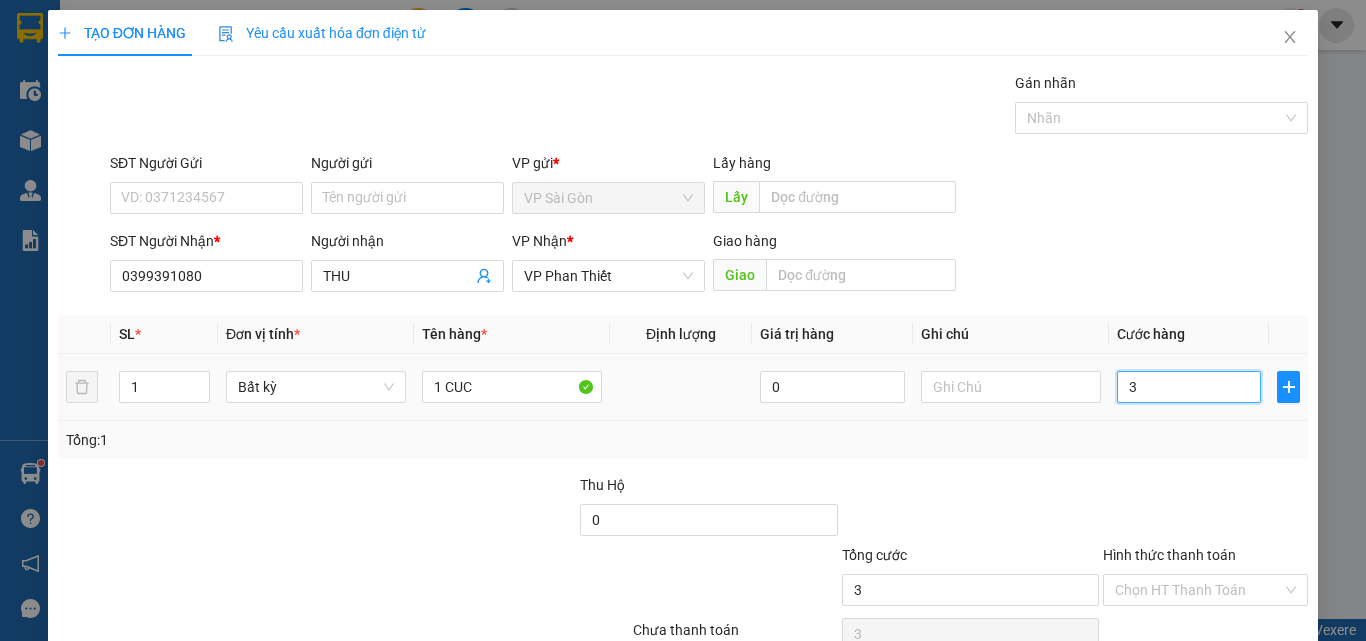 type on "30" 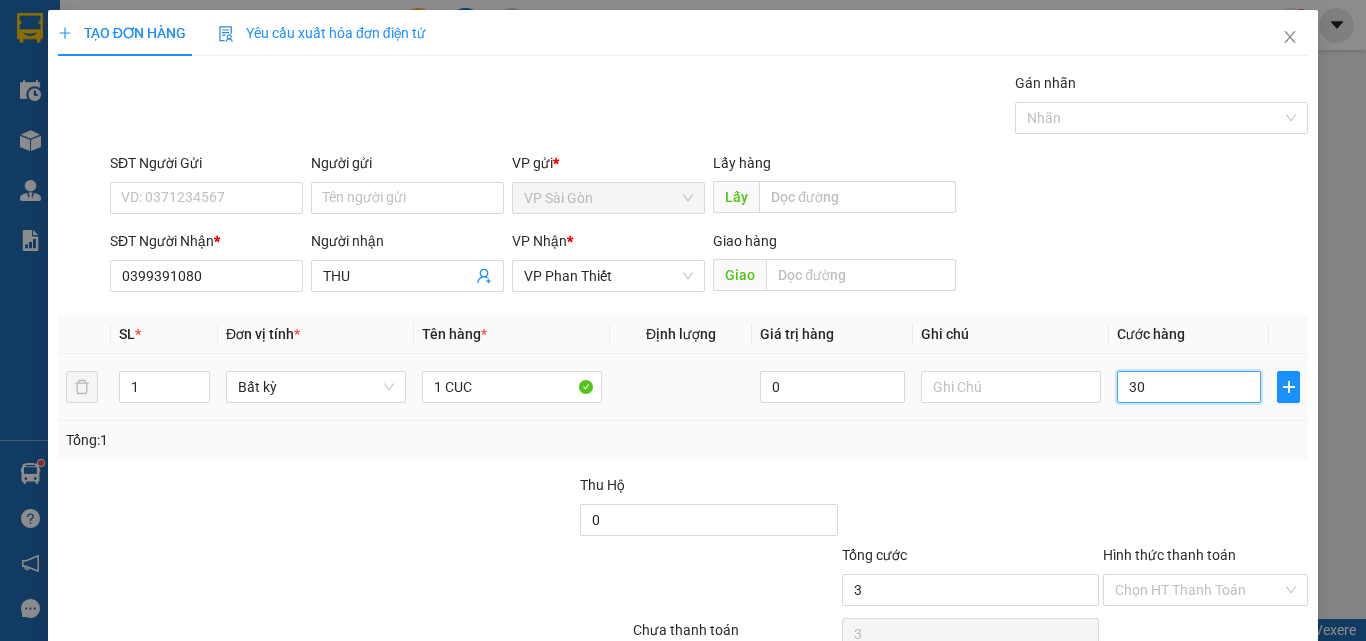 type on "30" 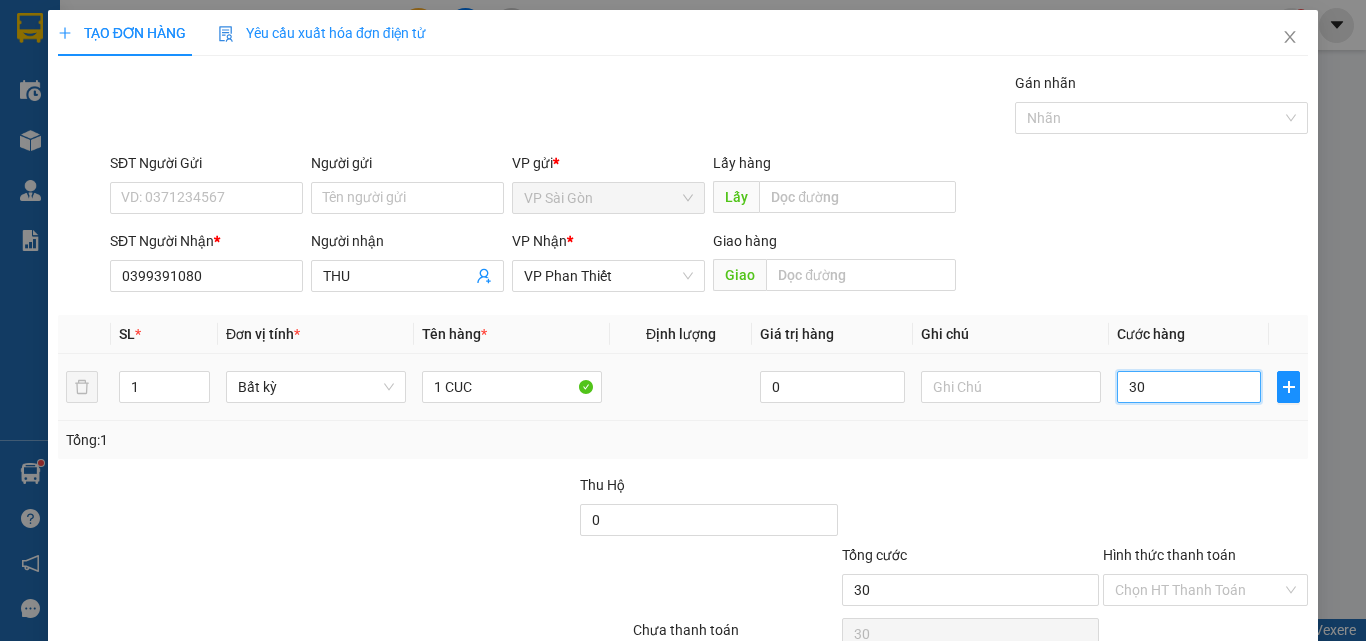 type on "300" 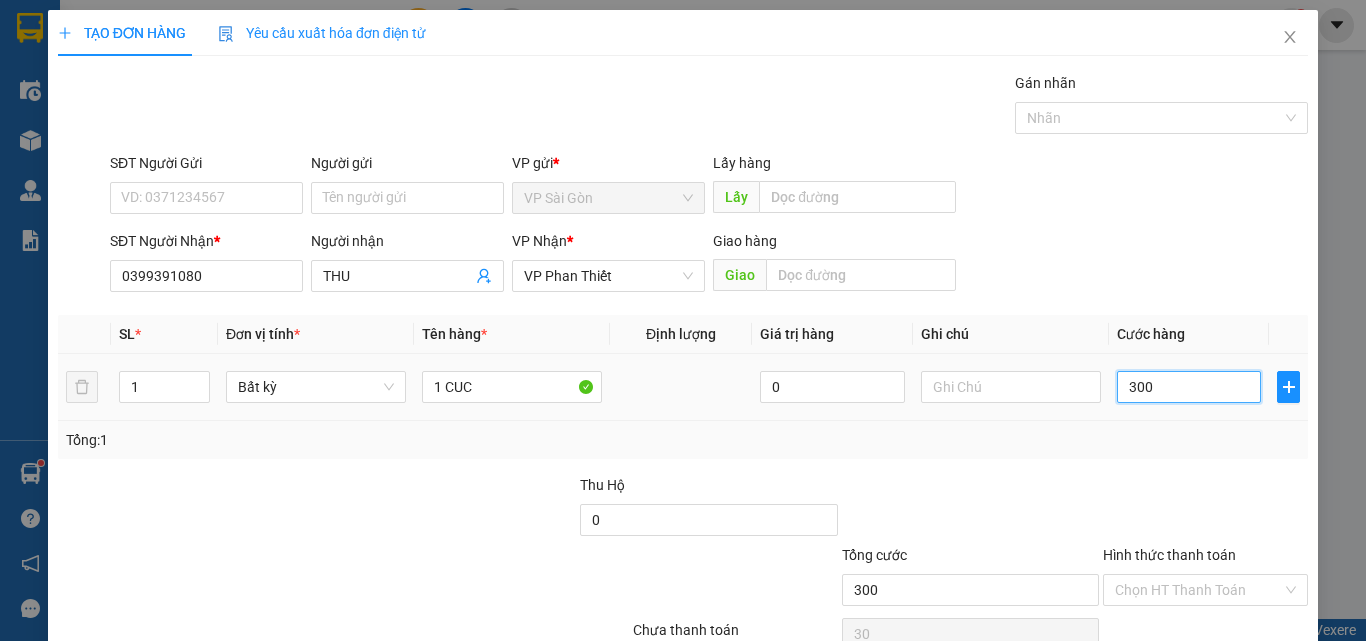 type on "300" 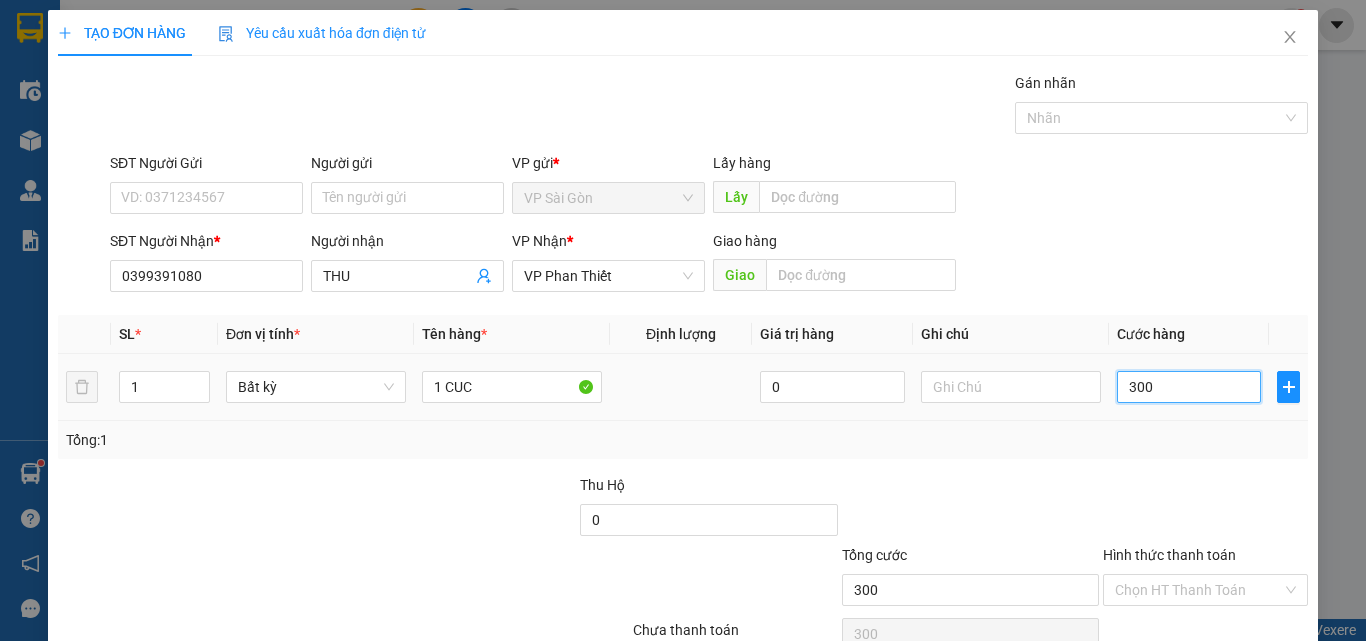 type on "3.000" 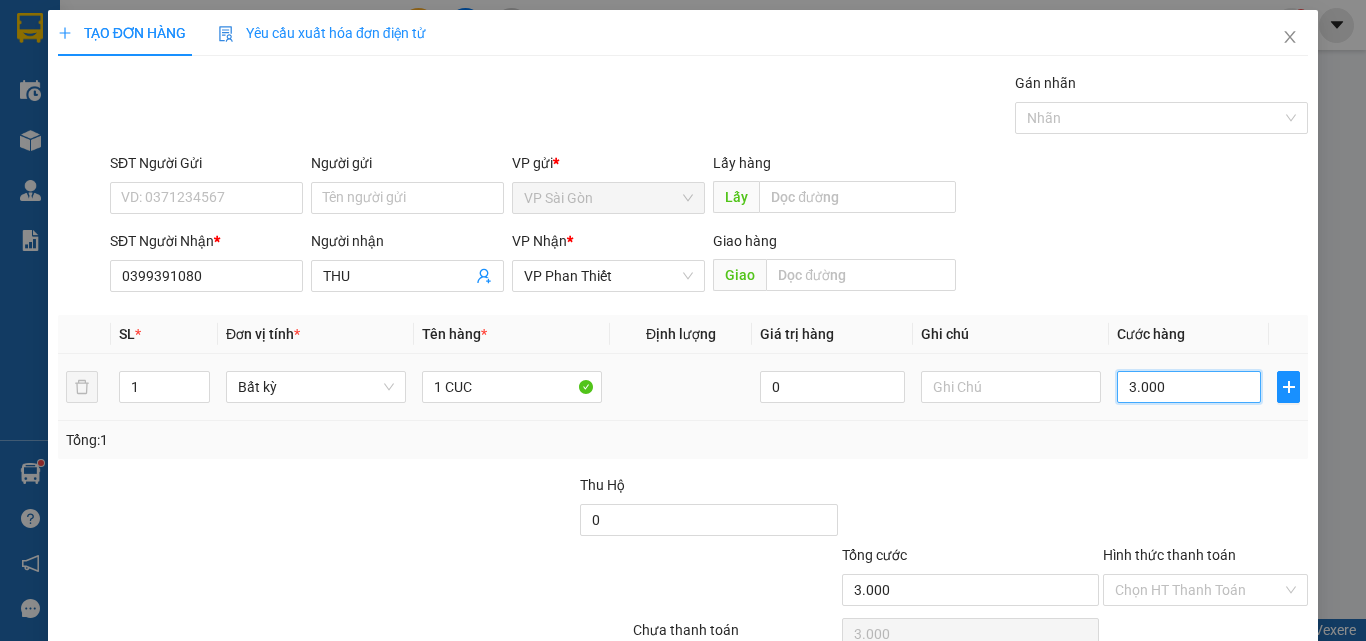 type on "30.000" 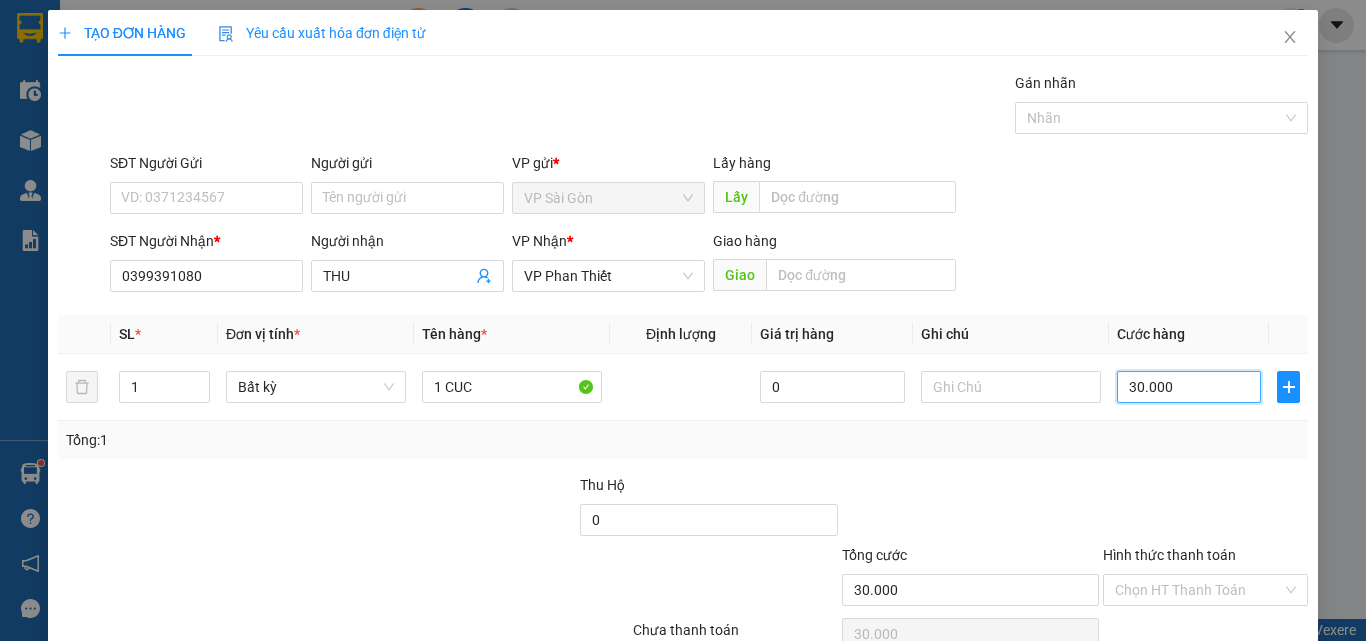 type on "30.000" 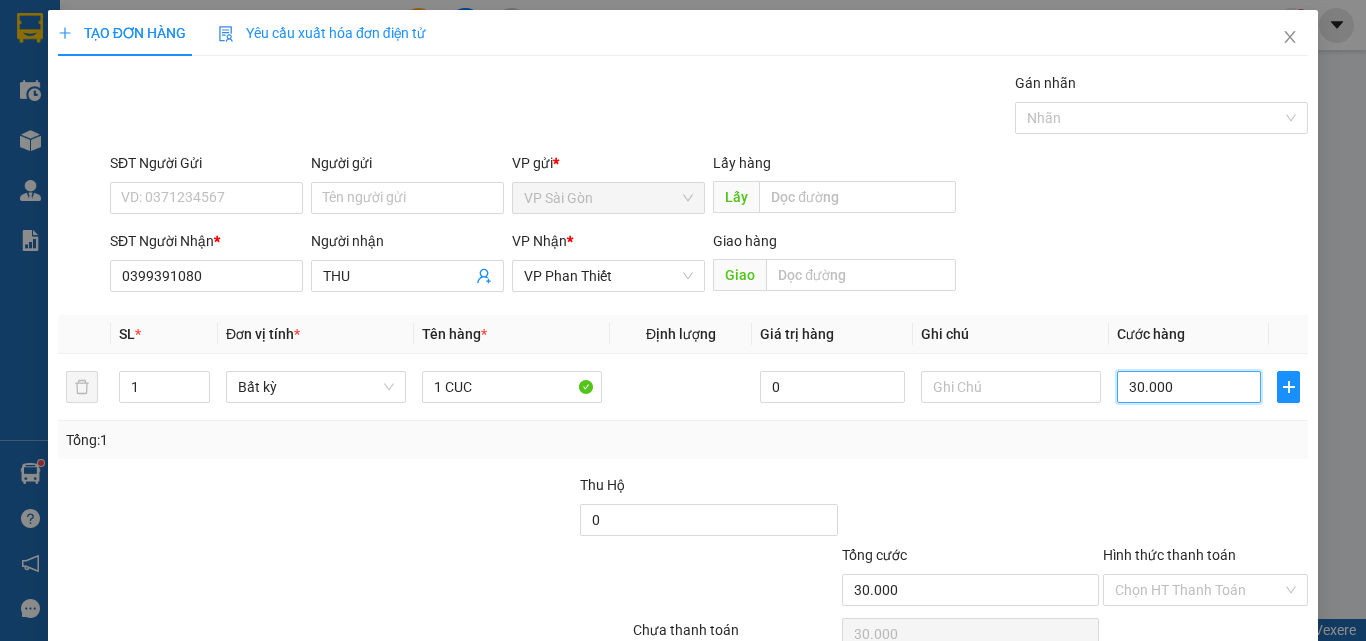 scroll, scrollTop: 99, scrollLeft: 0, axis: vertical 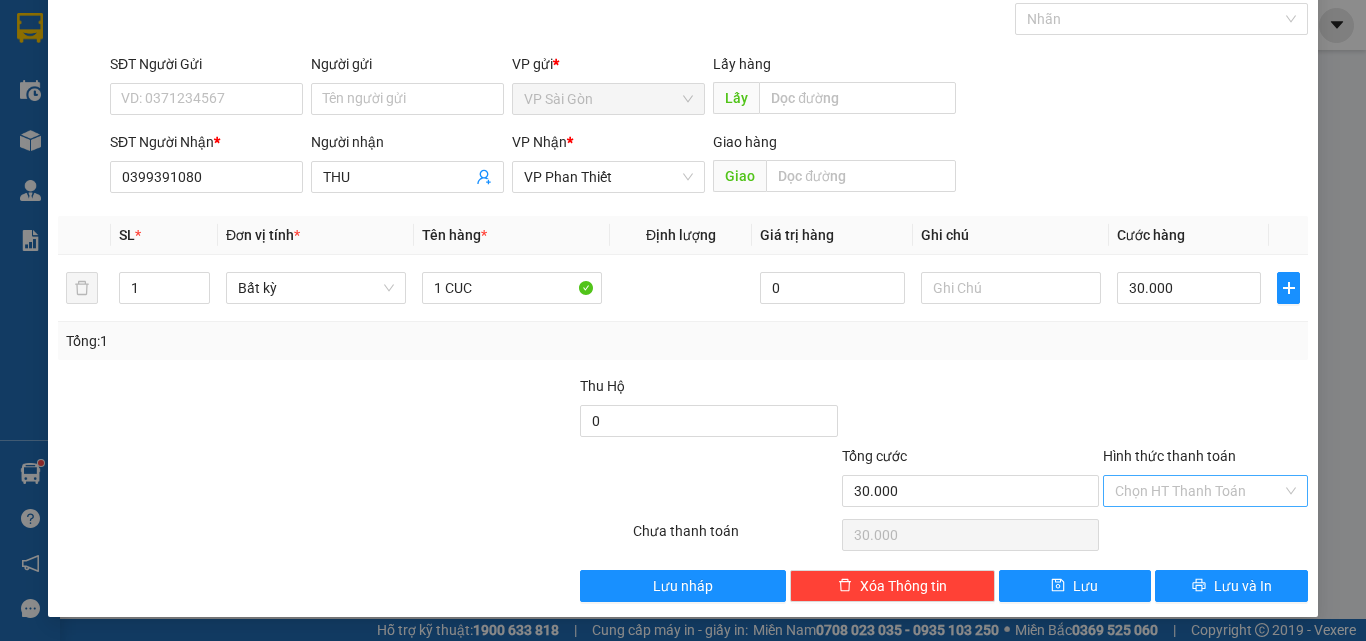 click on "Hình thức thanh toán" at bounding box center [1198, 491] 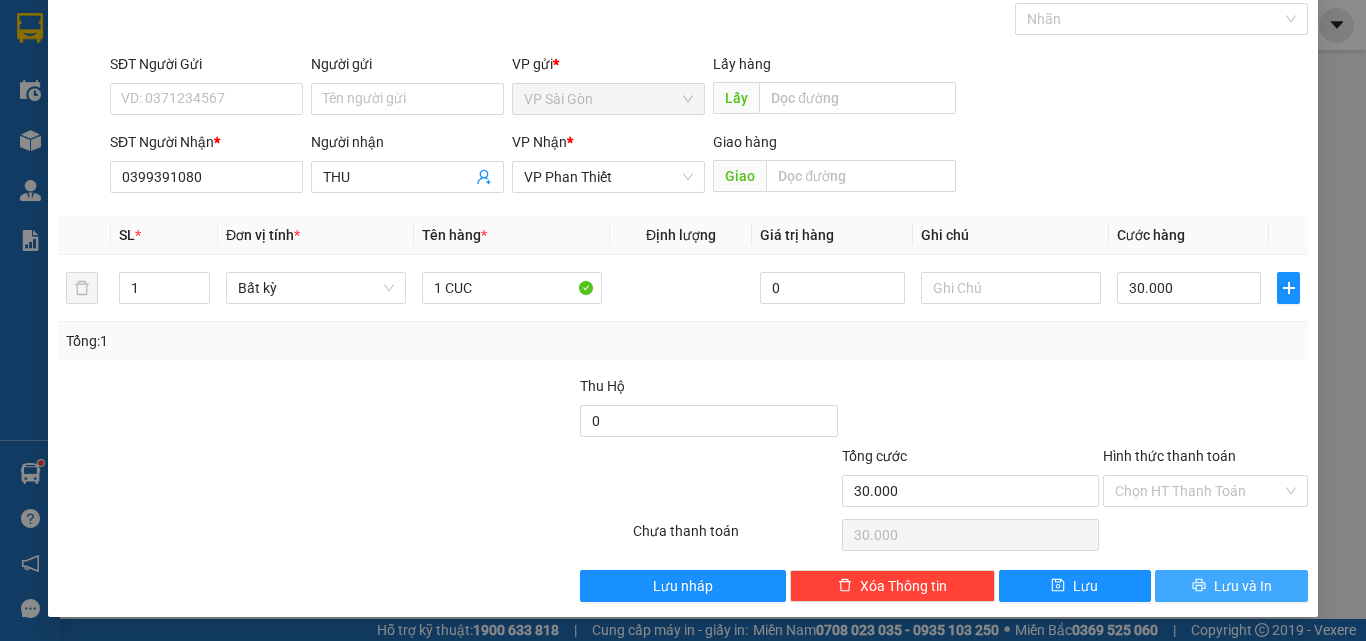 drag, startPoint x: 1228, startPoint y: 414, endPoint x: 1216, endPoint y: 584, distance: 170.423 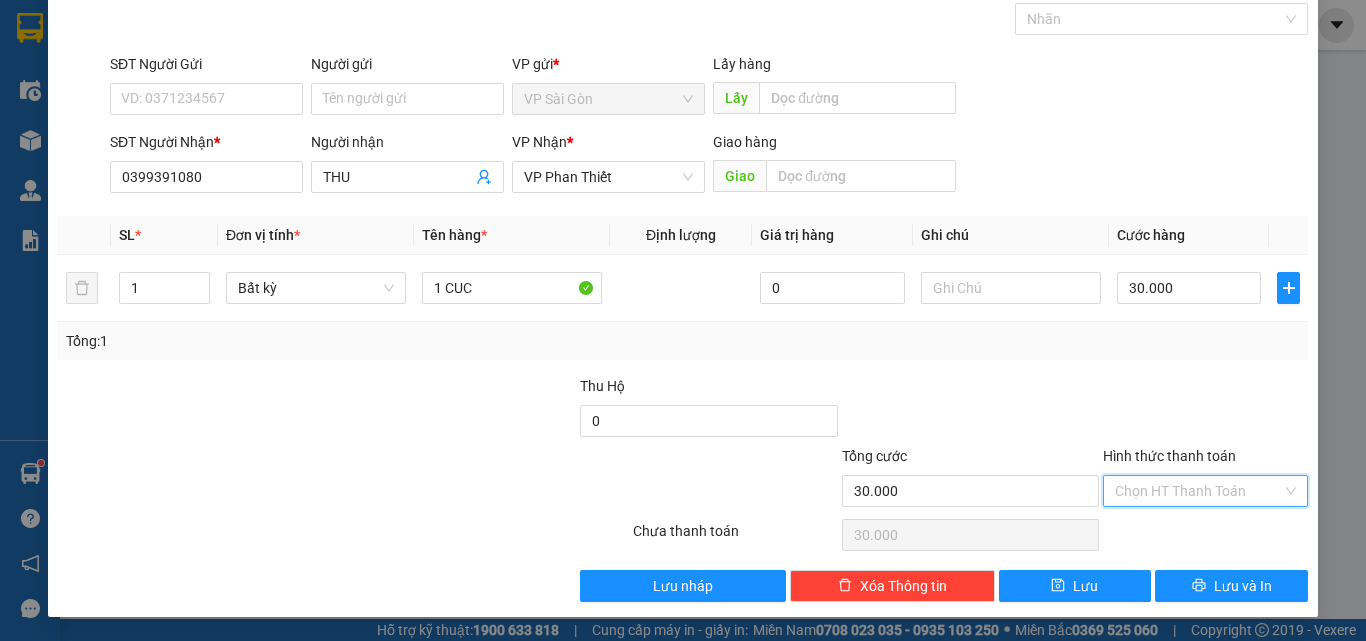 drag, startPoint x: 1184, startPoint y: 490, endPoint x: 1192, endPoint y: 544, distance: 54.589375 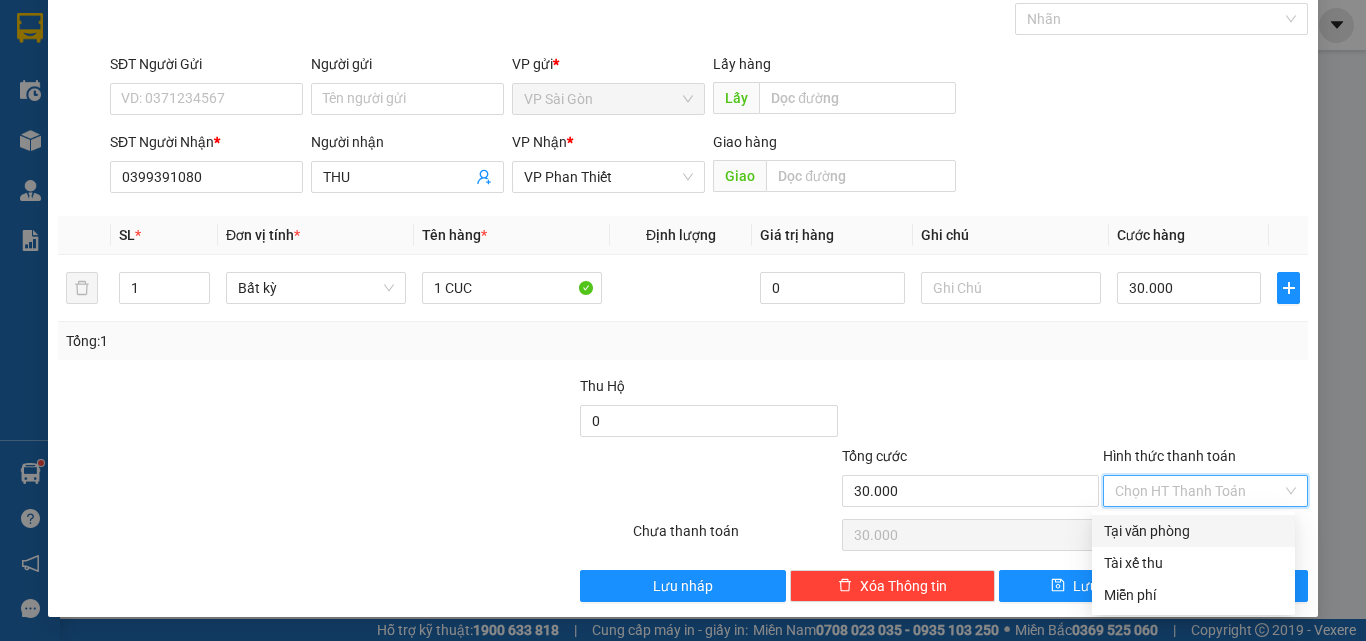 click on "Tại văn phòng" at bounding box center (1193, 531) 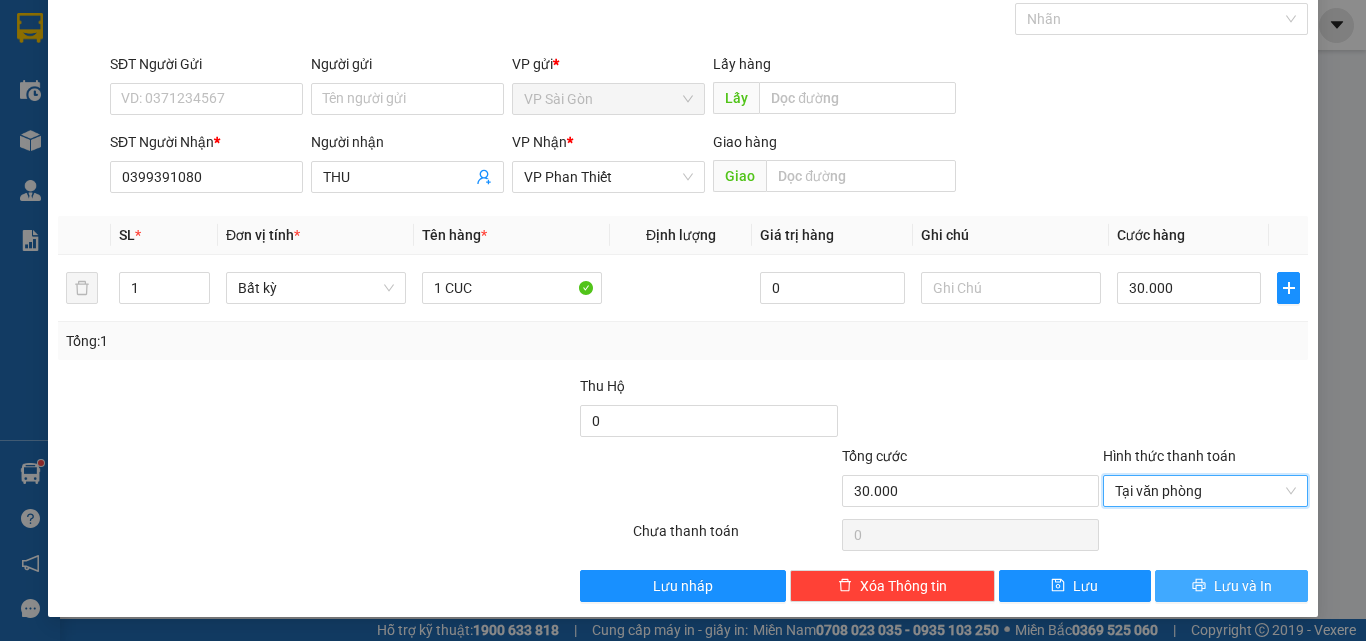 drag, startPoint x: 1172, startPoint y: 388, endPoint x: 1217, endPoint y: 600, distance: 216.72333 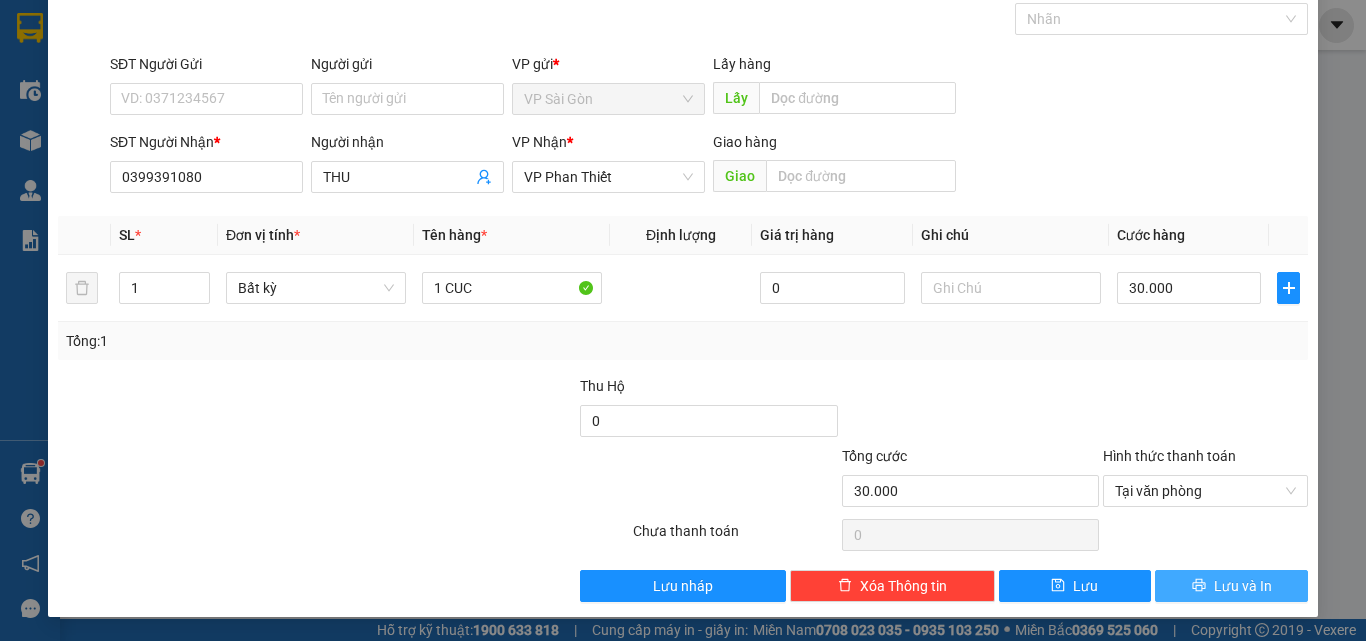 click on "Lưu và In" at bounding box center [1231, 586] 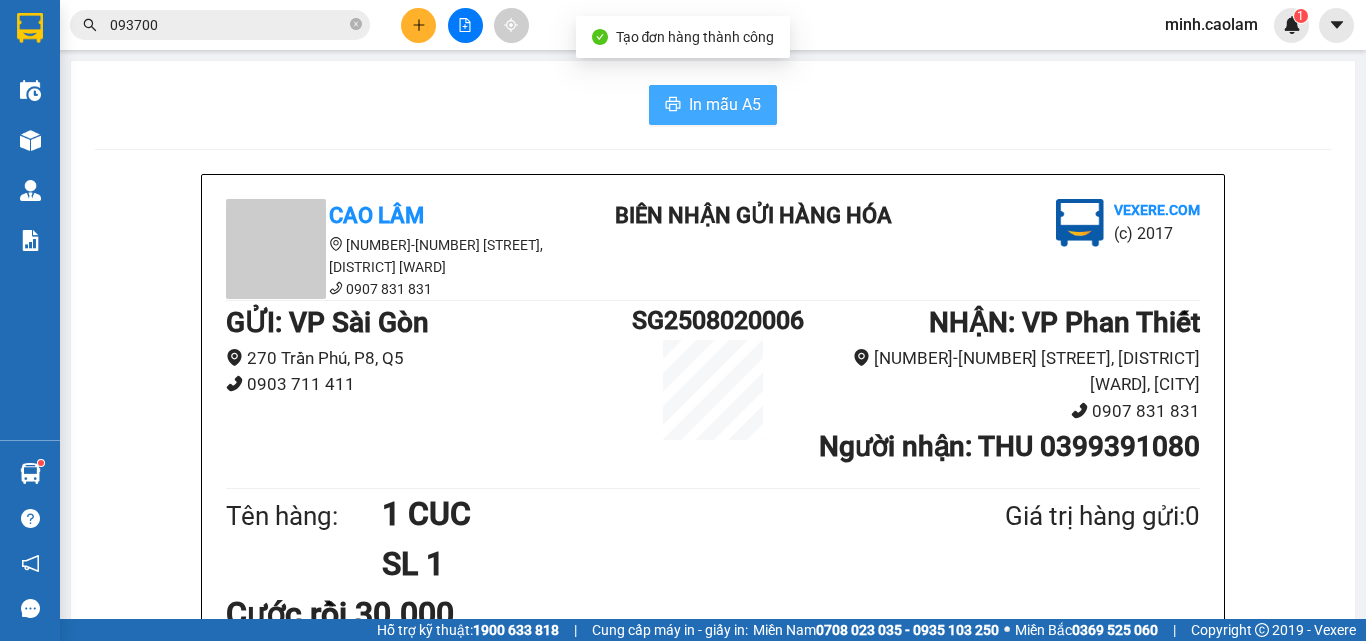 click on "In mẫu A5" at bounding box center [713, 105] 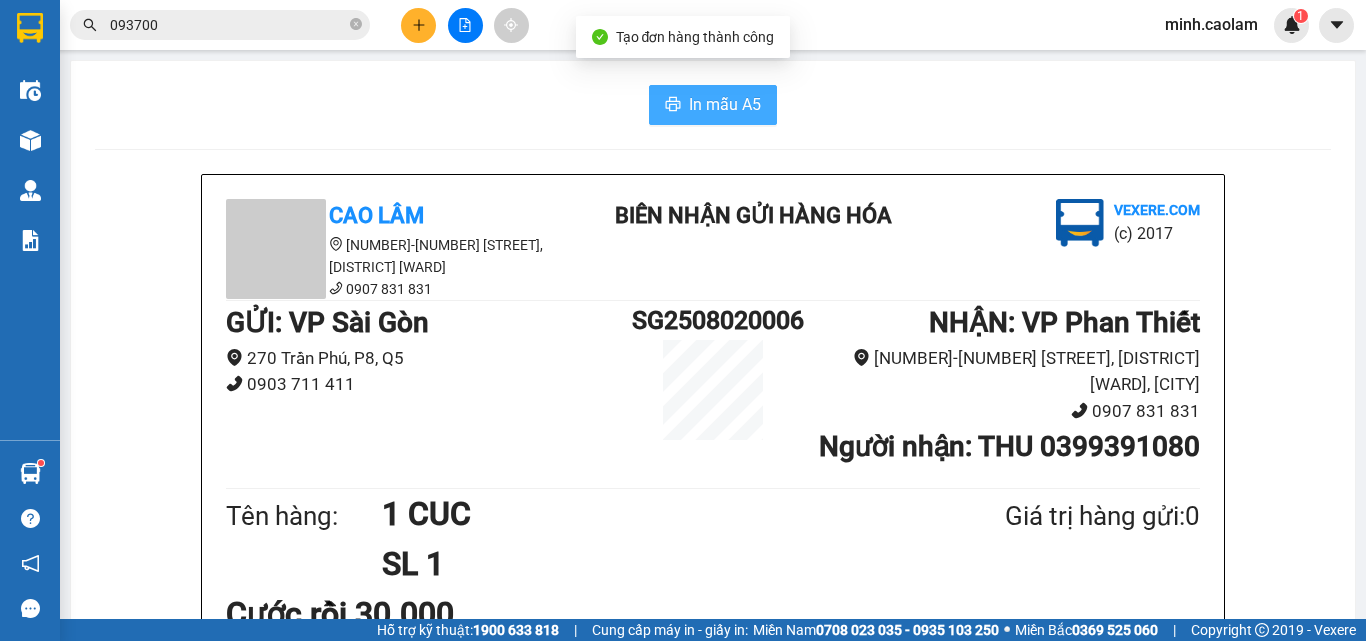 scroll, scrollTop: 0, scrollLeft: 0, axis: both 